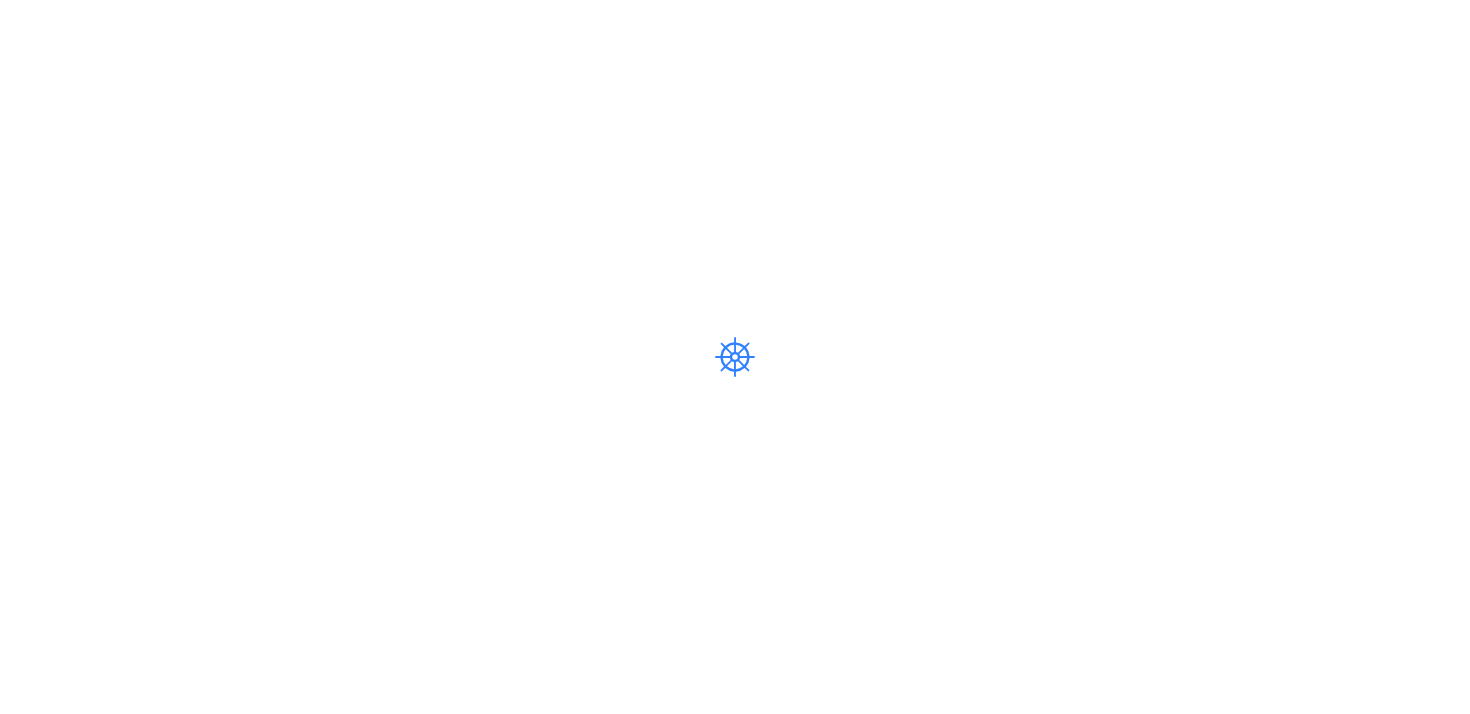 scroll, scrollTop: 0, scrollLeft: 0, axis: both 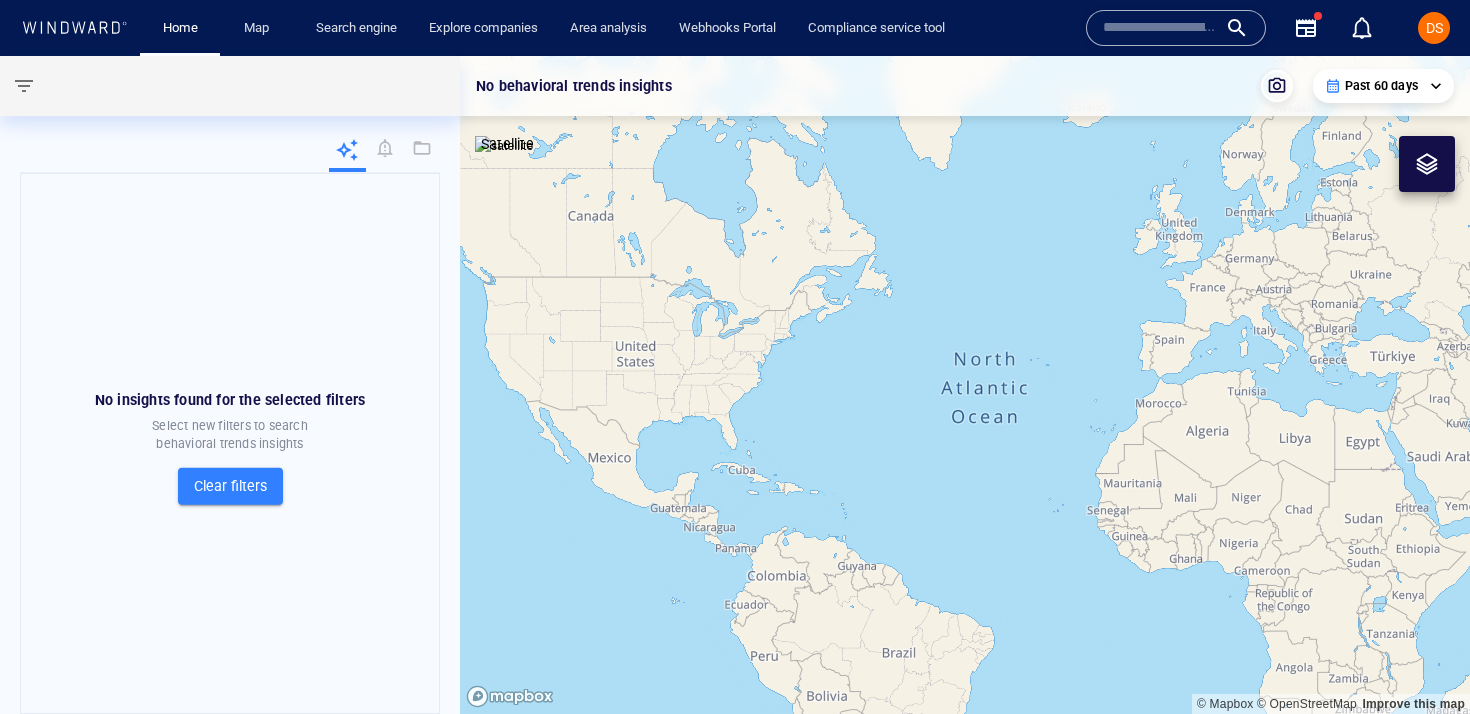 click at bounding box center [1160, 28] 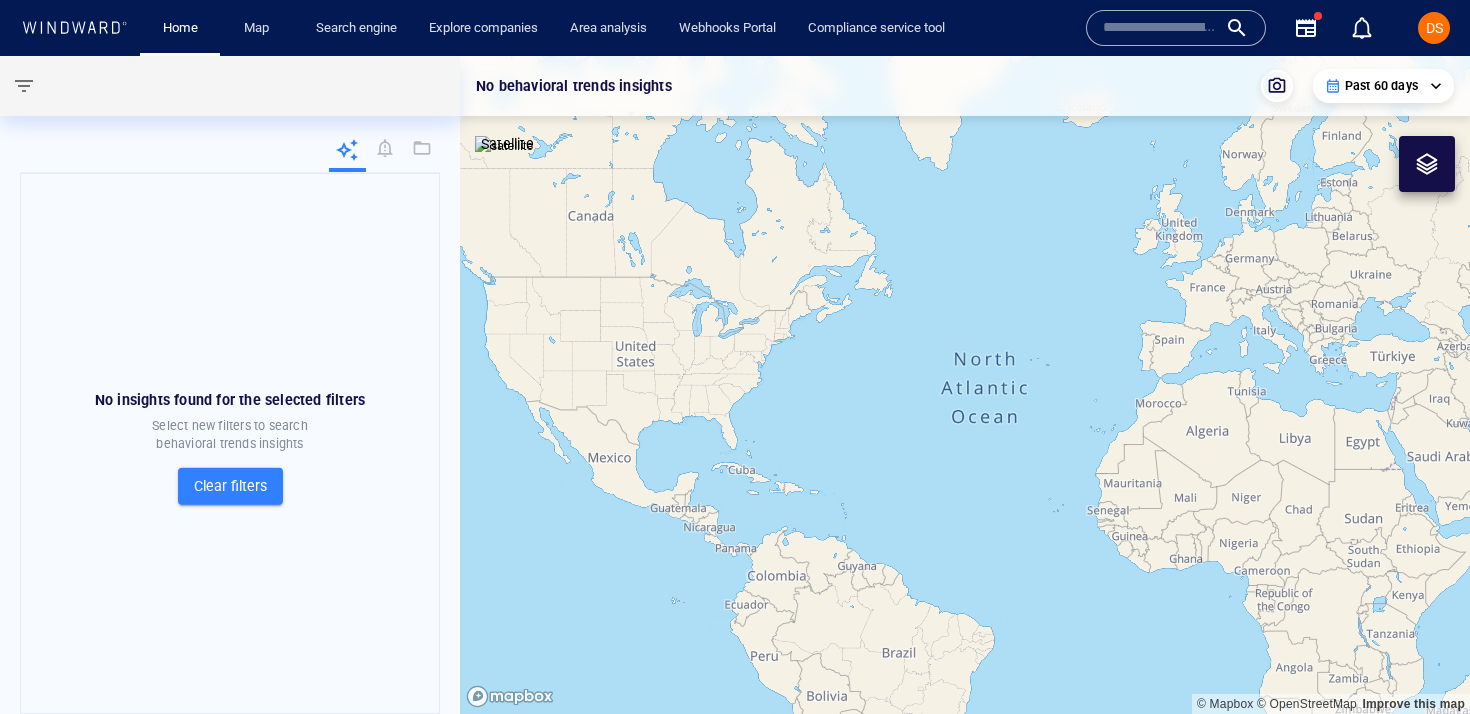 click at bounding box center (1160, 28) 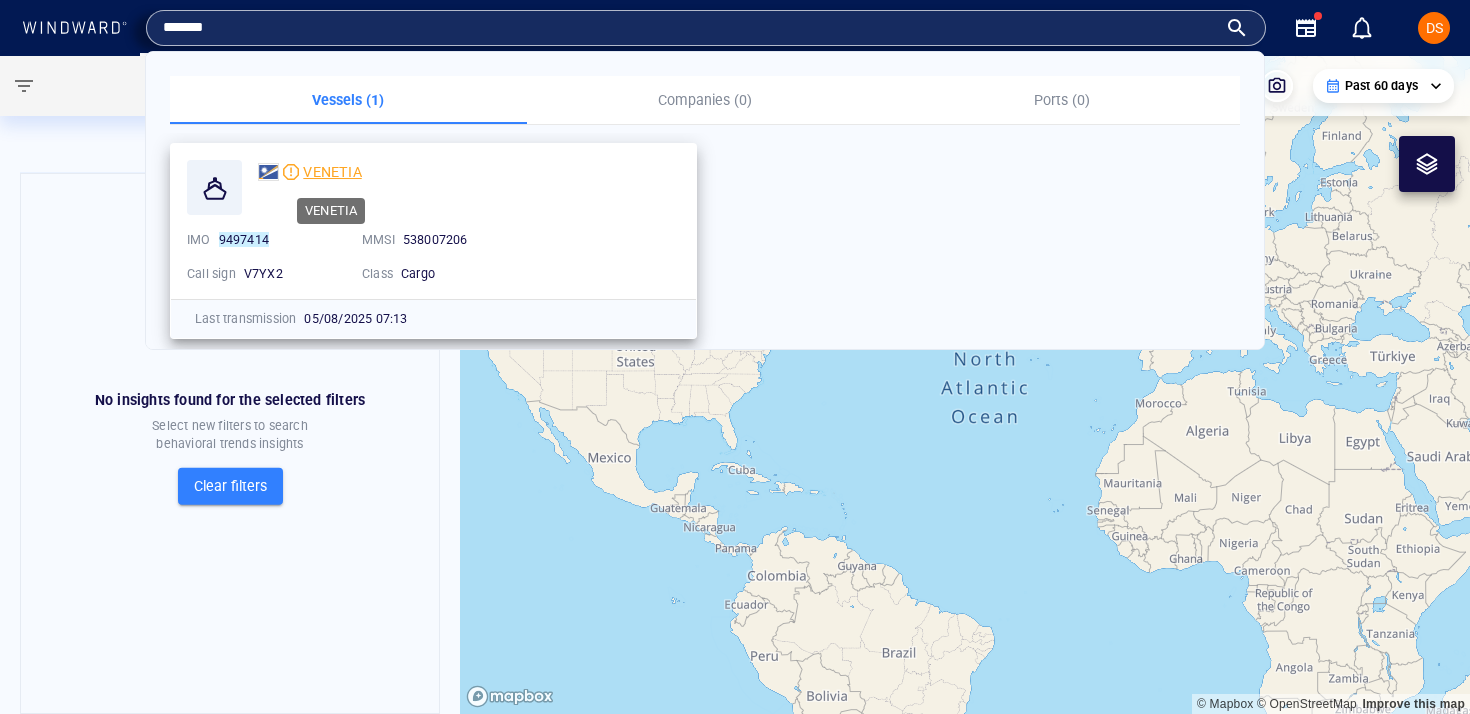 type on "*******" 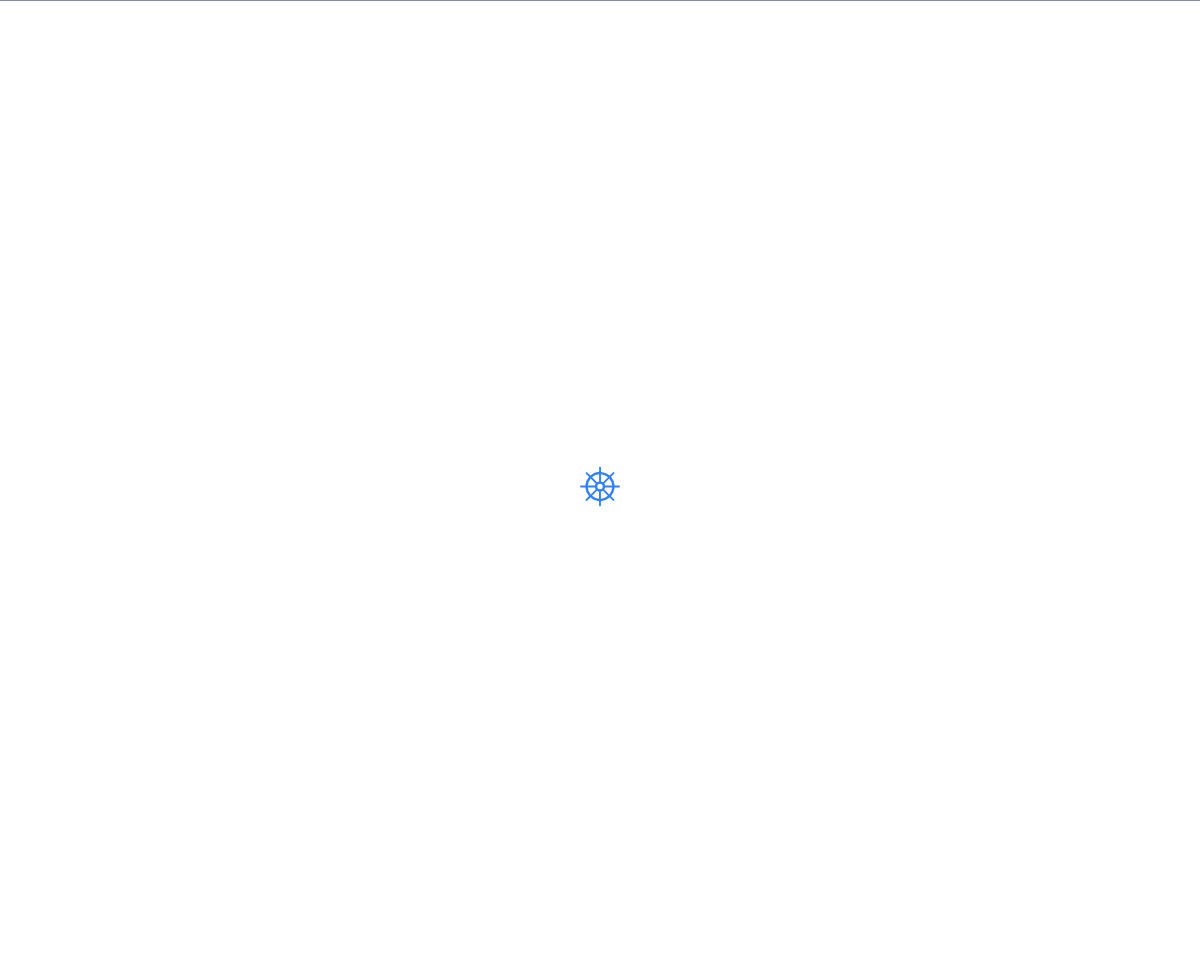 scroll, scrollTop: 0, scrollLeft: 0, axis: both 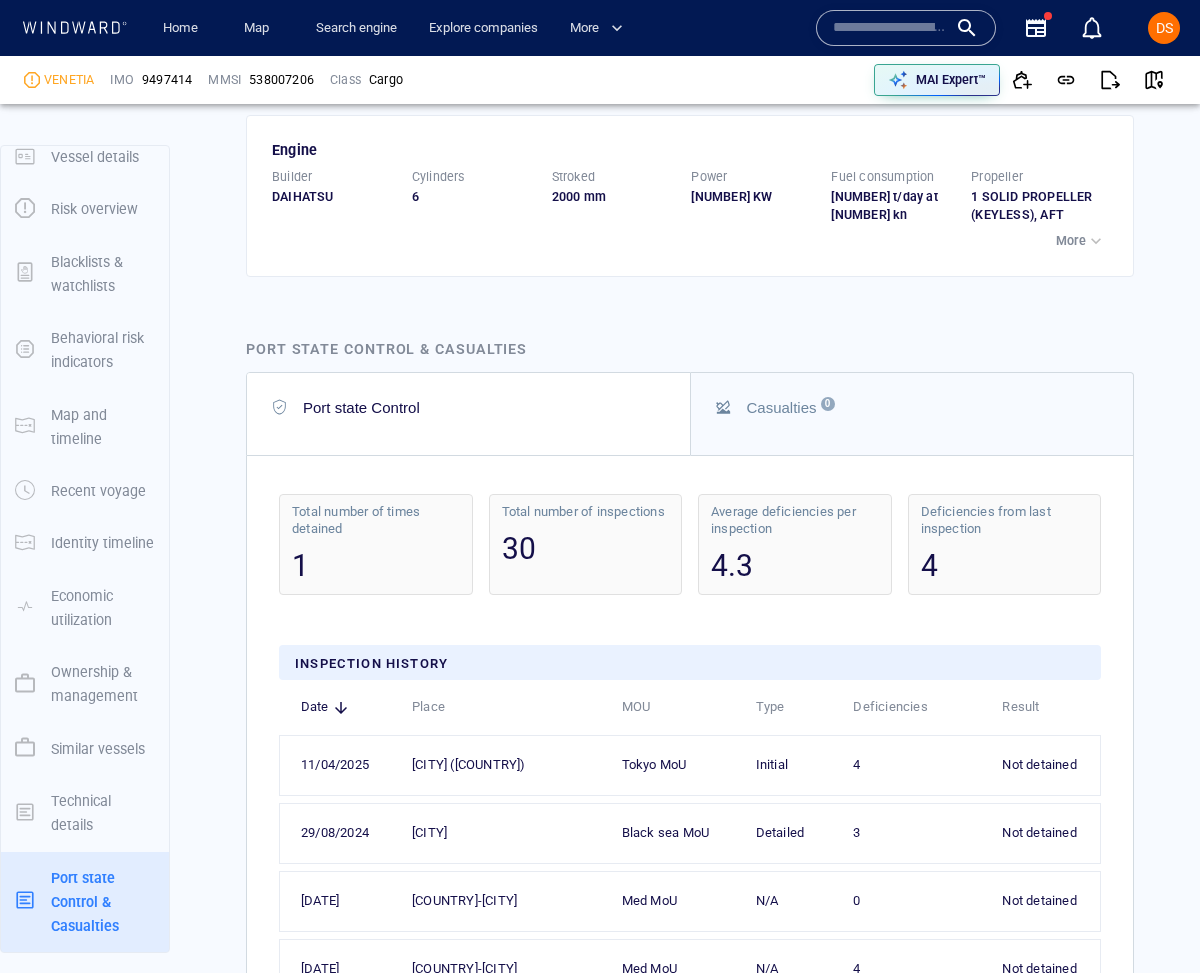 click on "Initial" at bounding box center [784, 765] 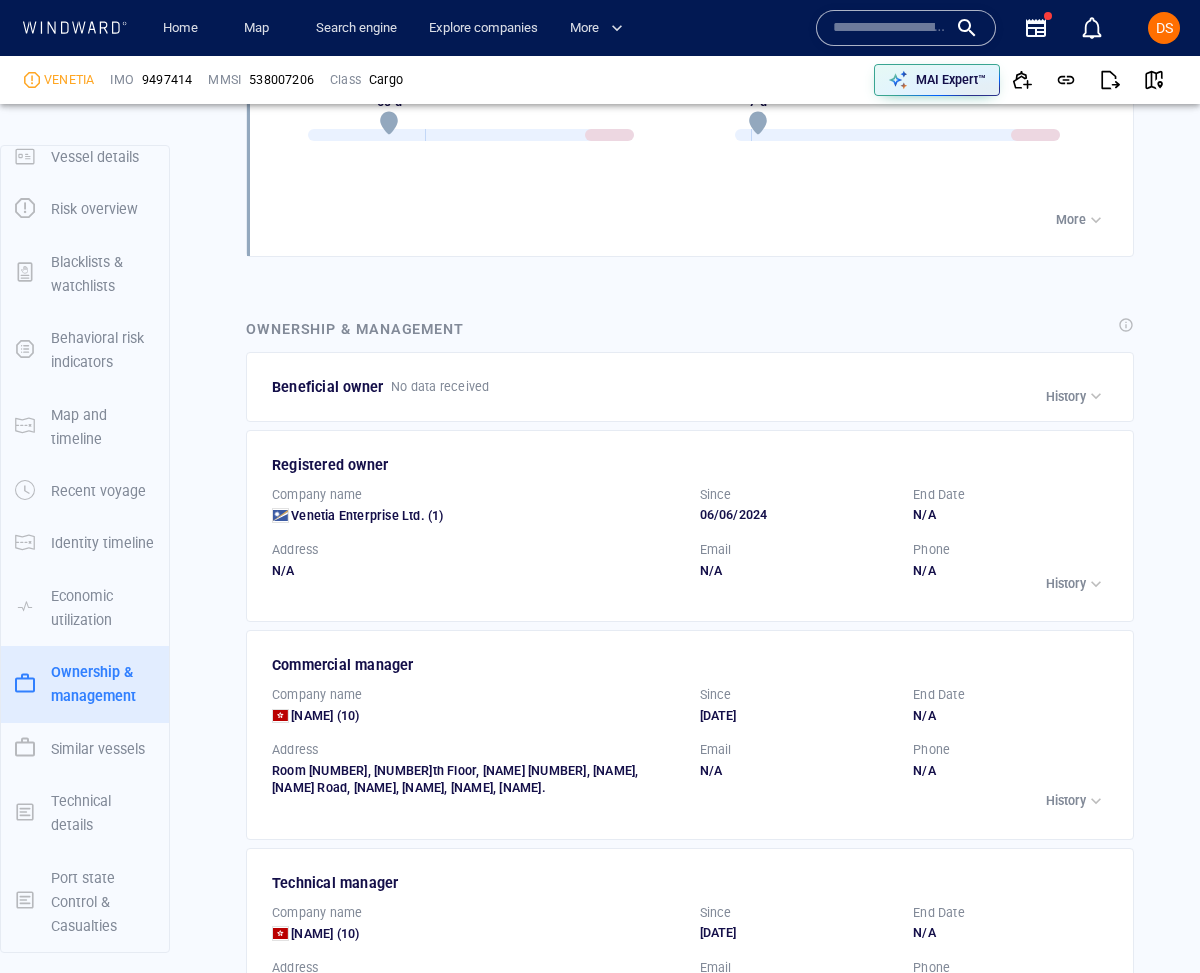 scroll, scrollTop: 3178, scrollLeft: 0, axis: vertical 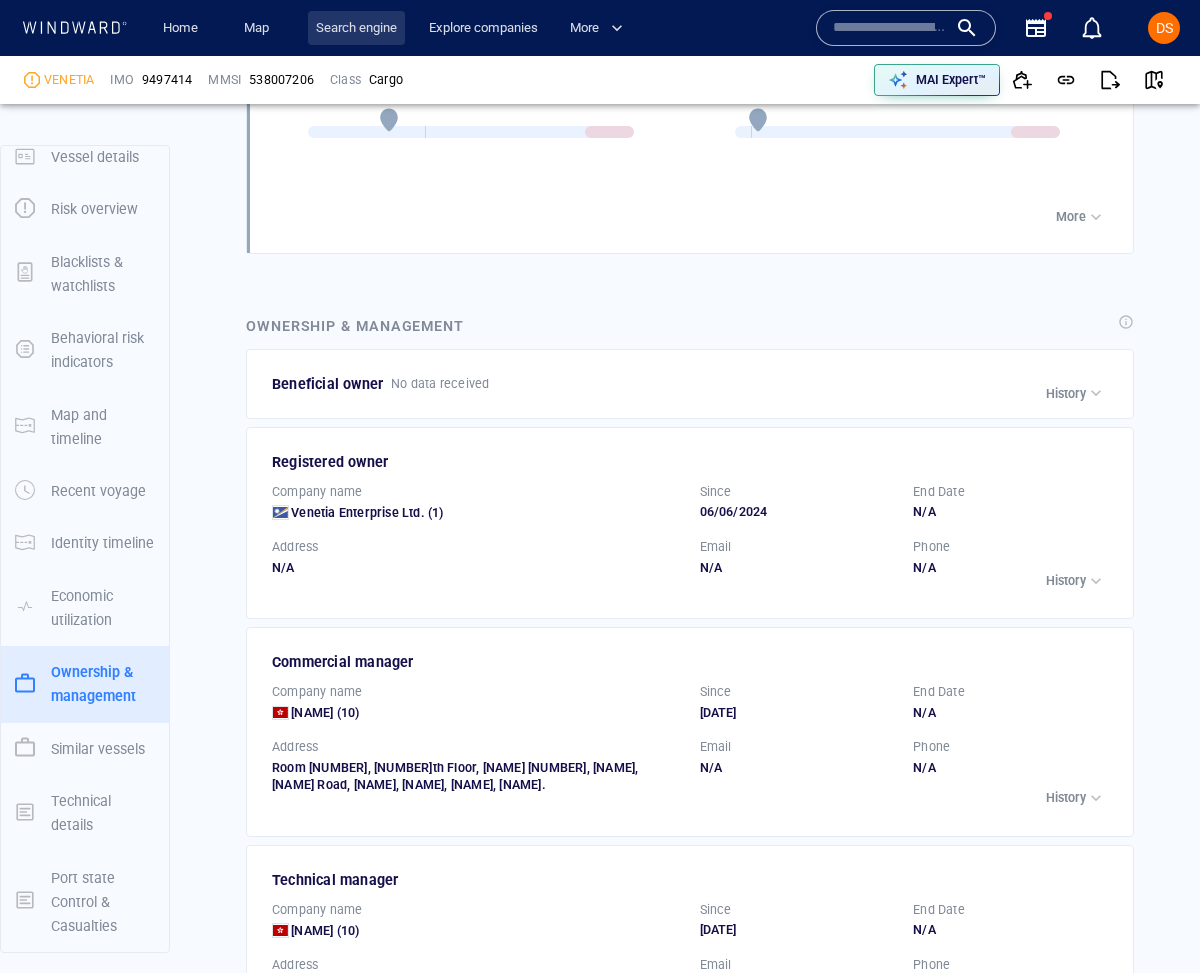 click on "Search engine" at bounding box center (356, 28) 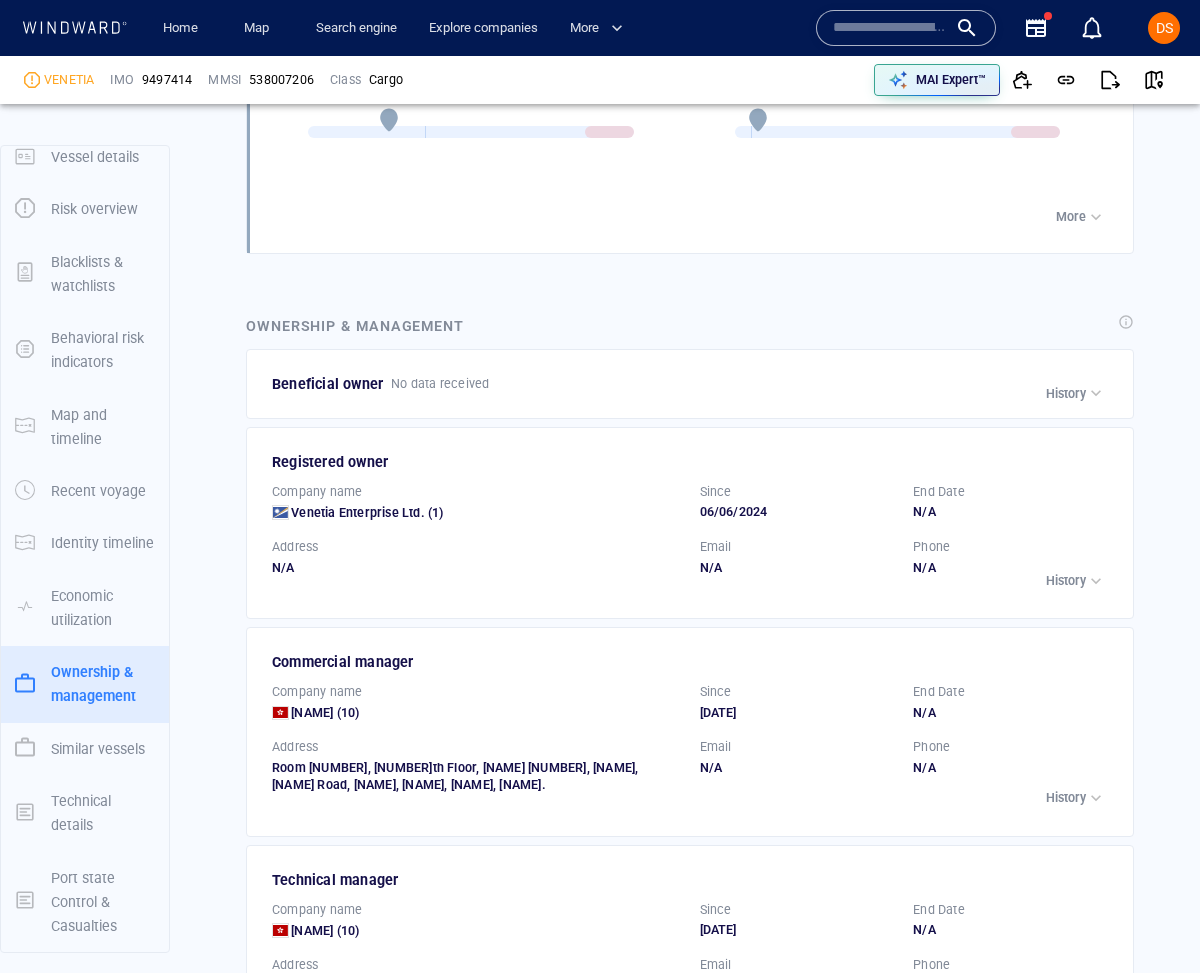 scroll, scrollTop: 0, scrollLeft: 0, axis: both 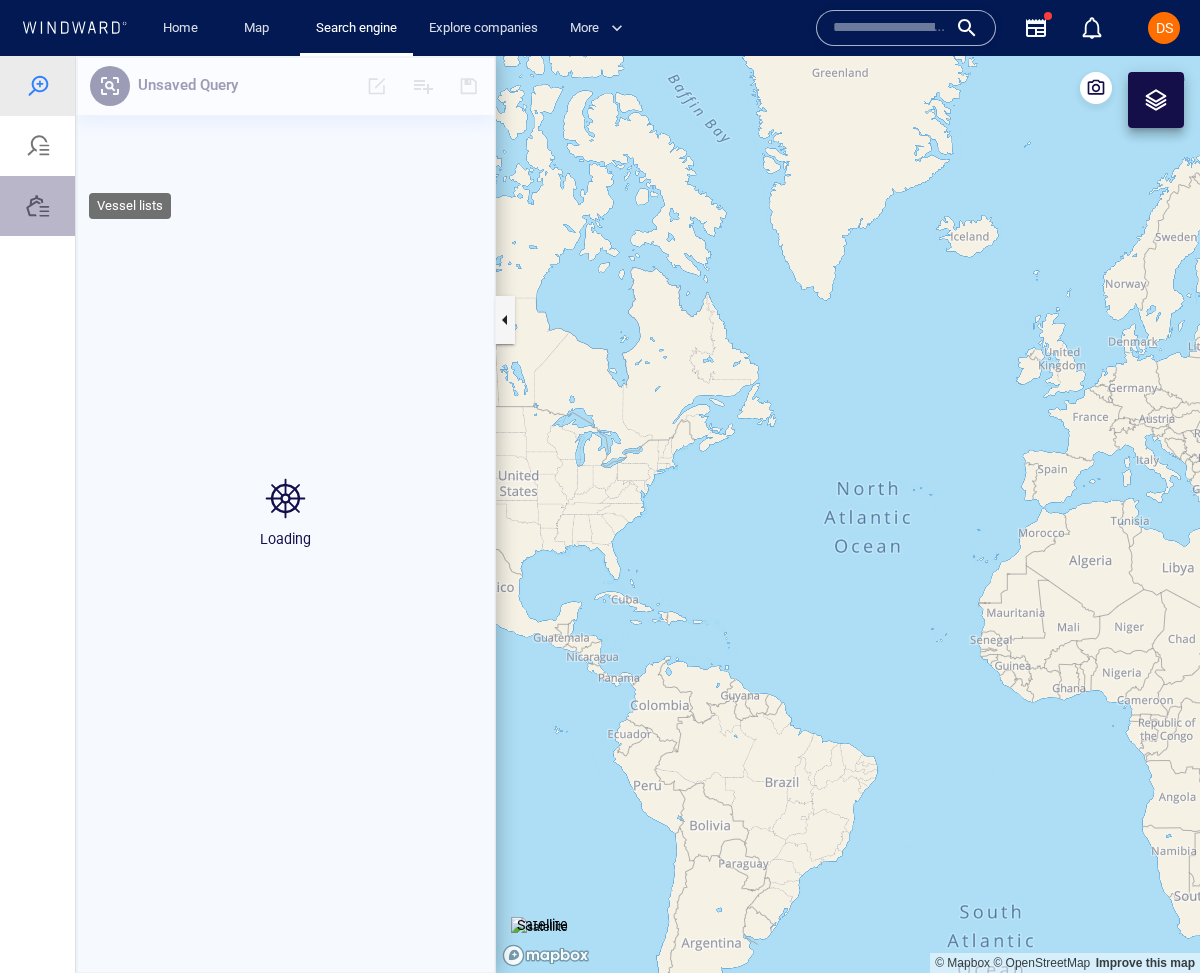 click at bounding box center (38, 206) 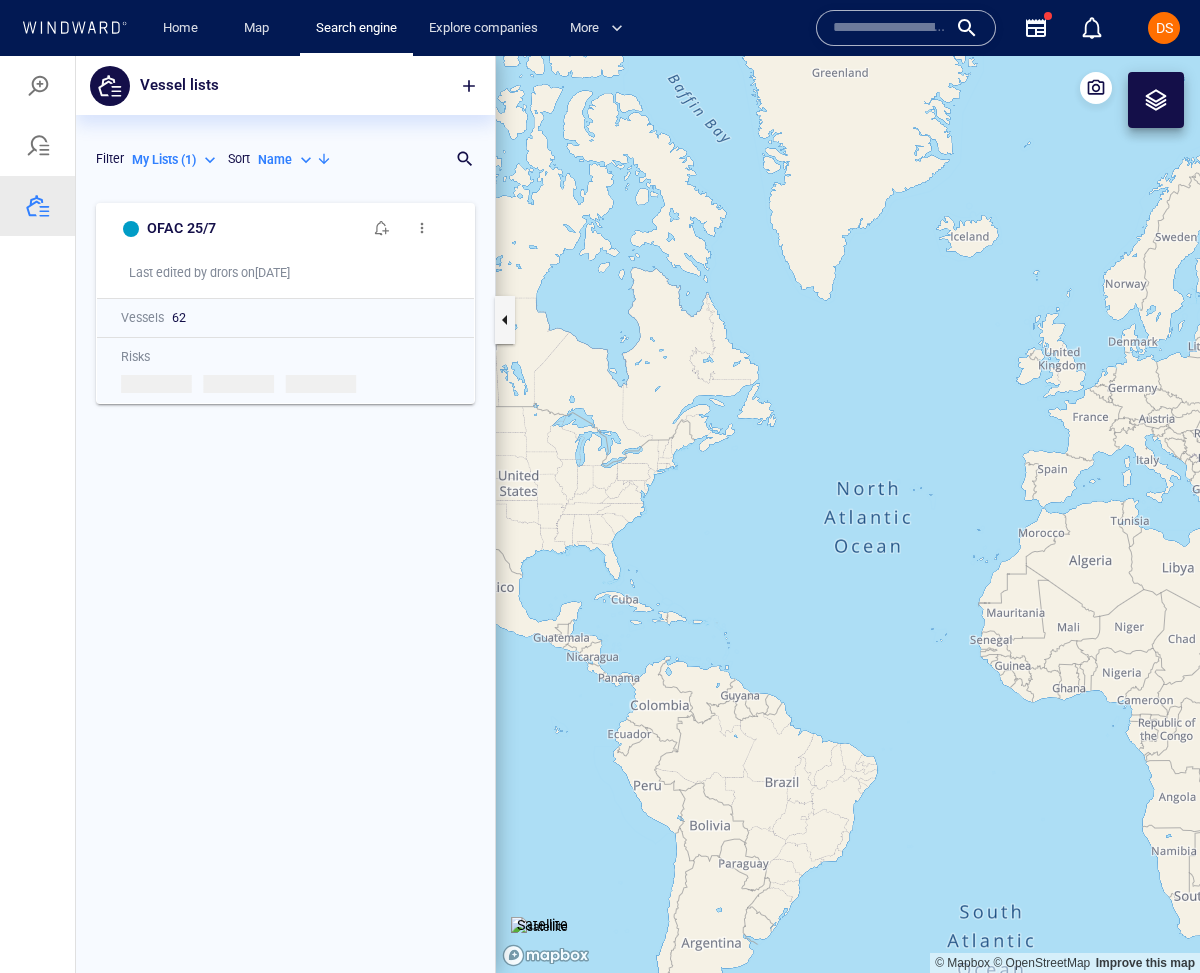 scroll, scrollTop: 1, scrollLeft: 1, axis: both 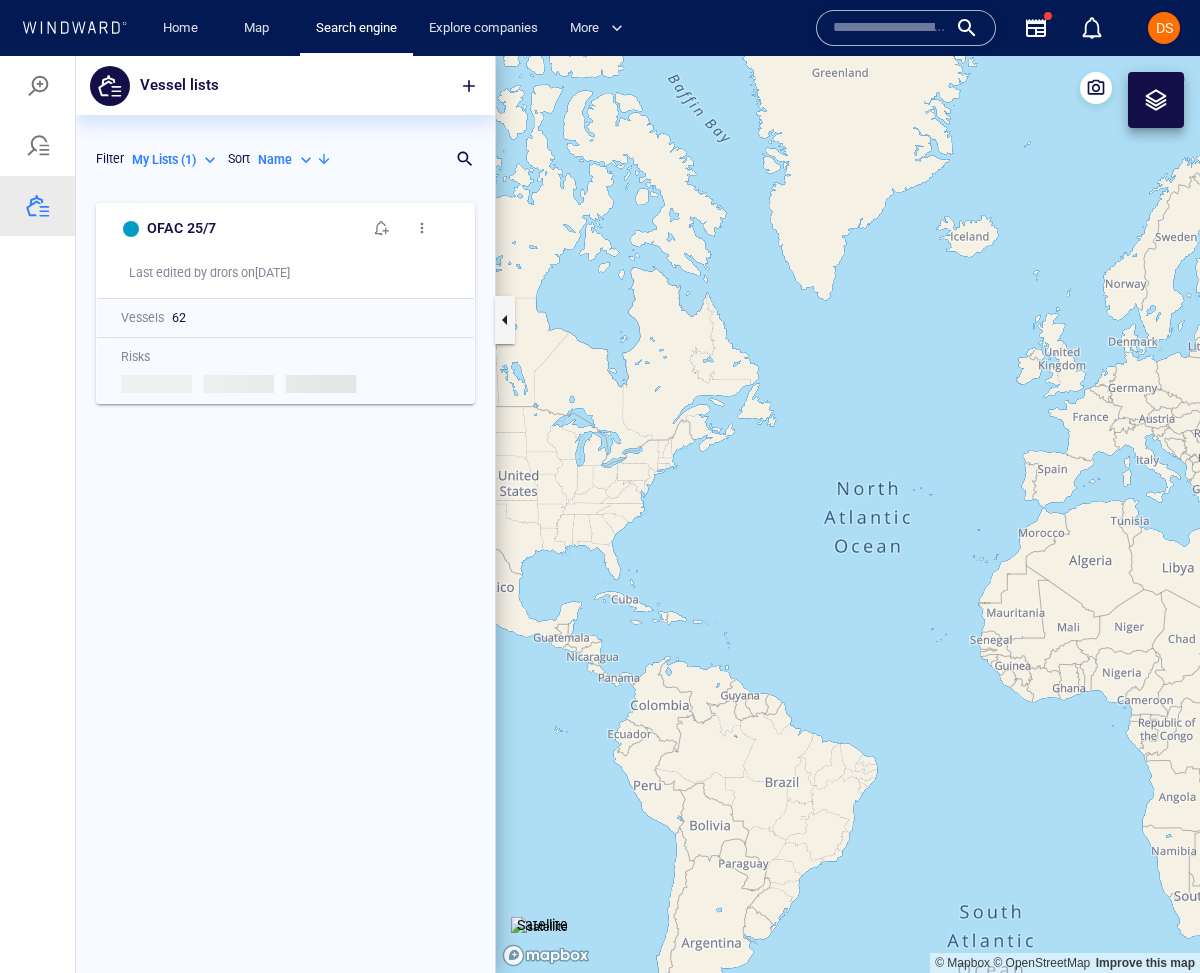 click on "My Lists   ( 1 )" at bounding box center [164, 160] 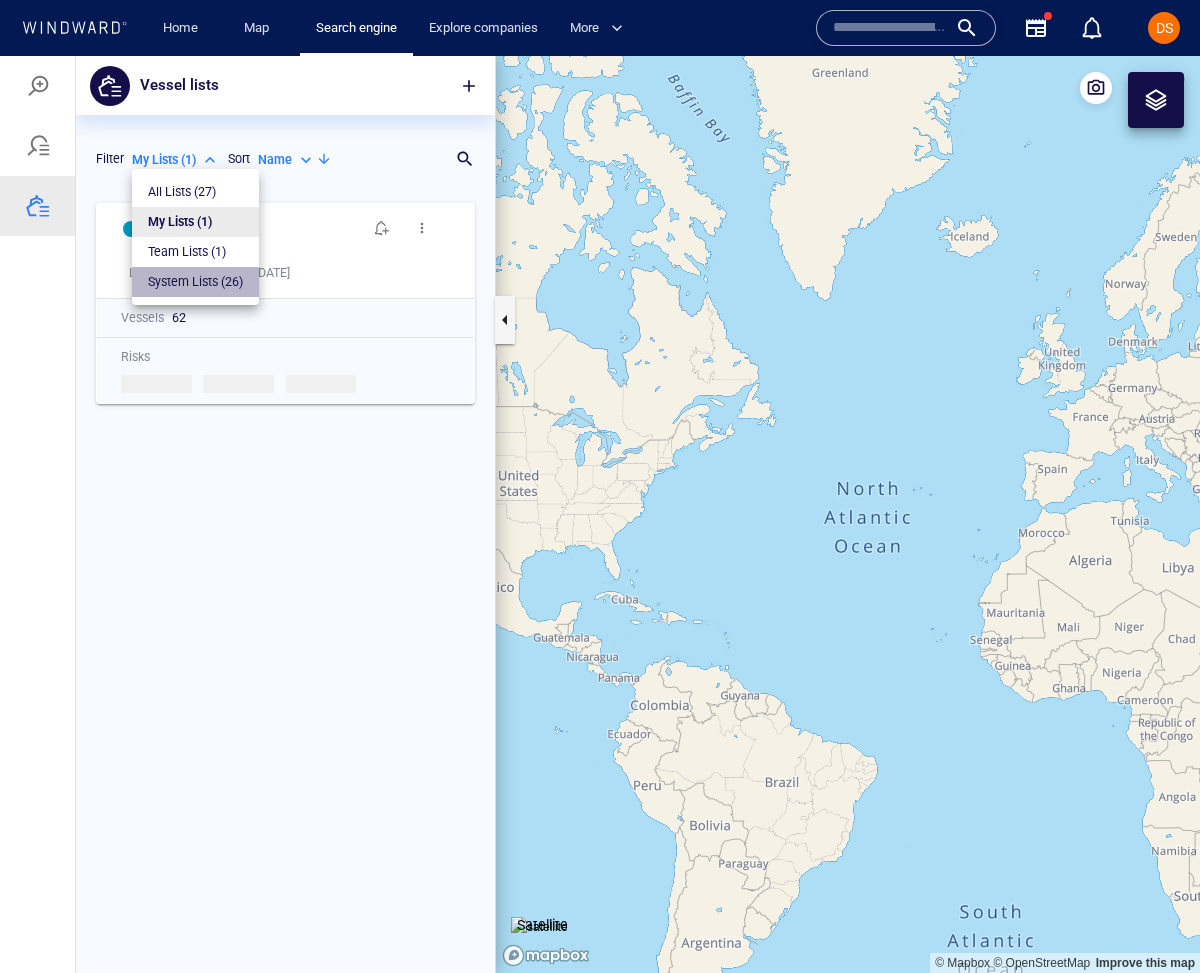 click on "System Lists   ( 26 )" at bounding box center (195, 282) 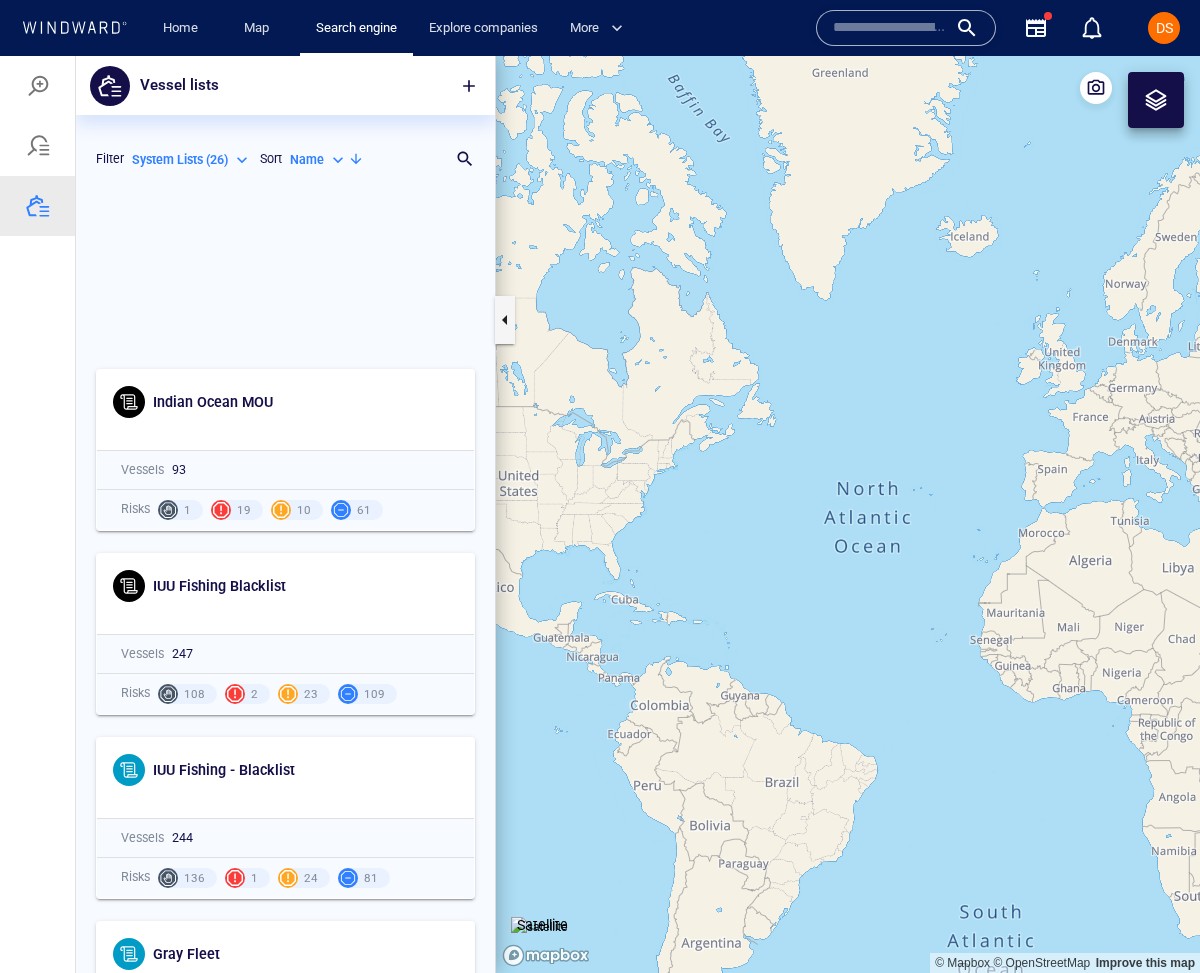 scroll, scrollTop: 4154, scrollLeft: 0, axis: vertical 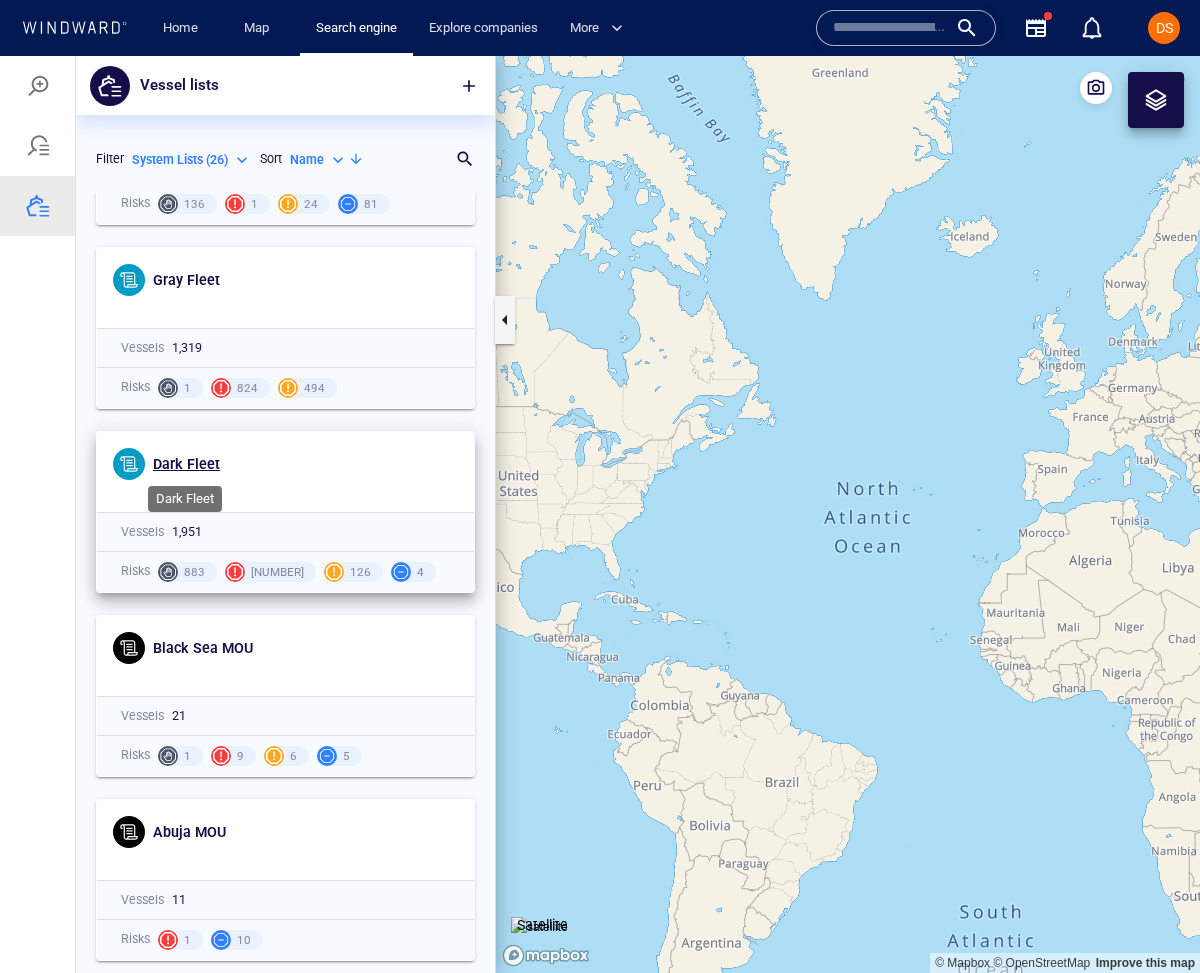click on "Dark Fleet" at bounding box center [186, 464] 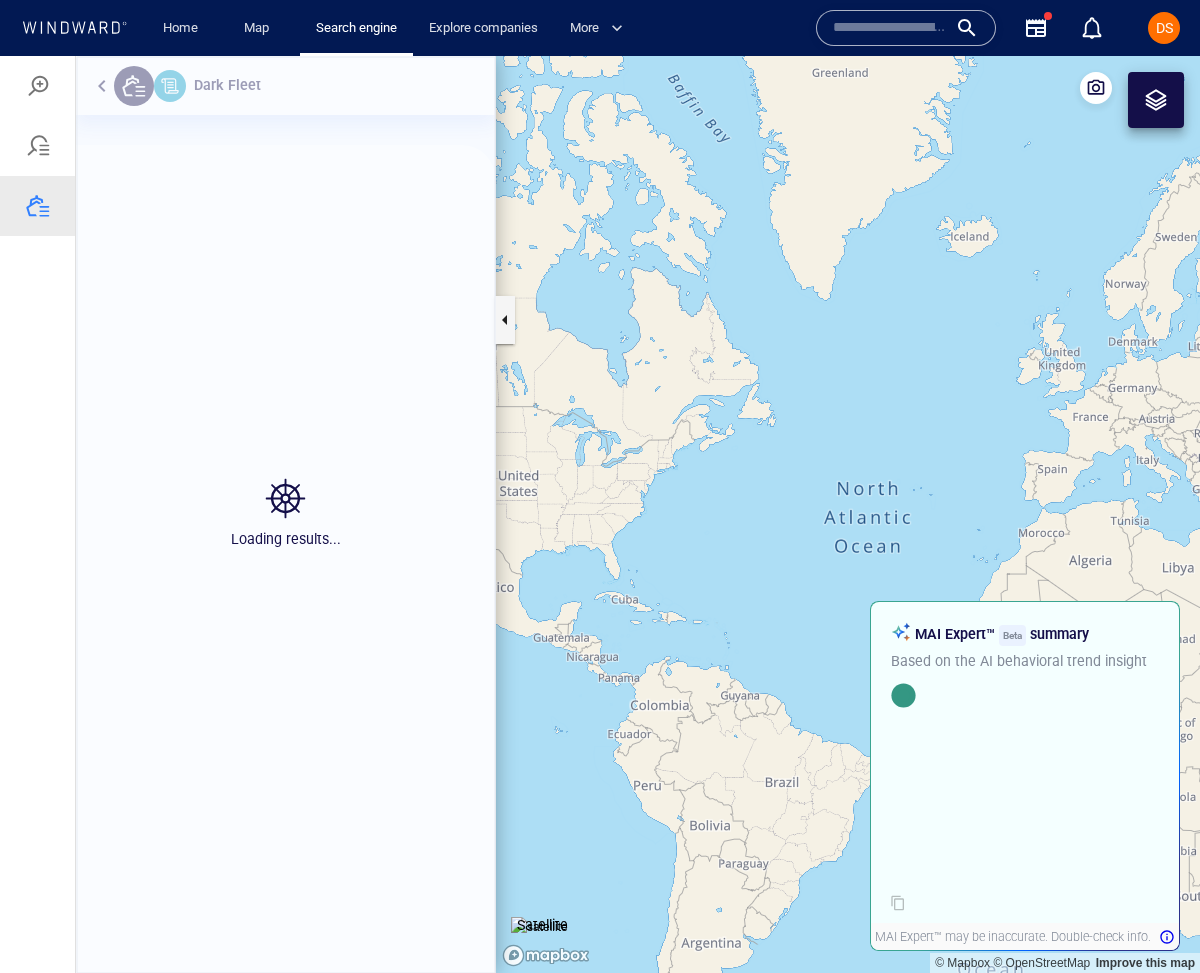 scroll, scrollTop: 1, scrollLeft: 1, axis: both 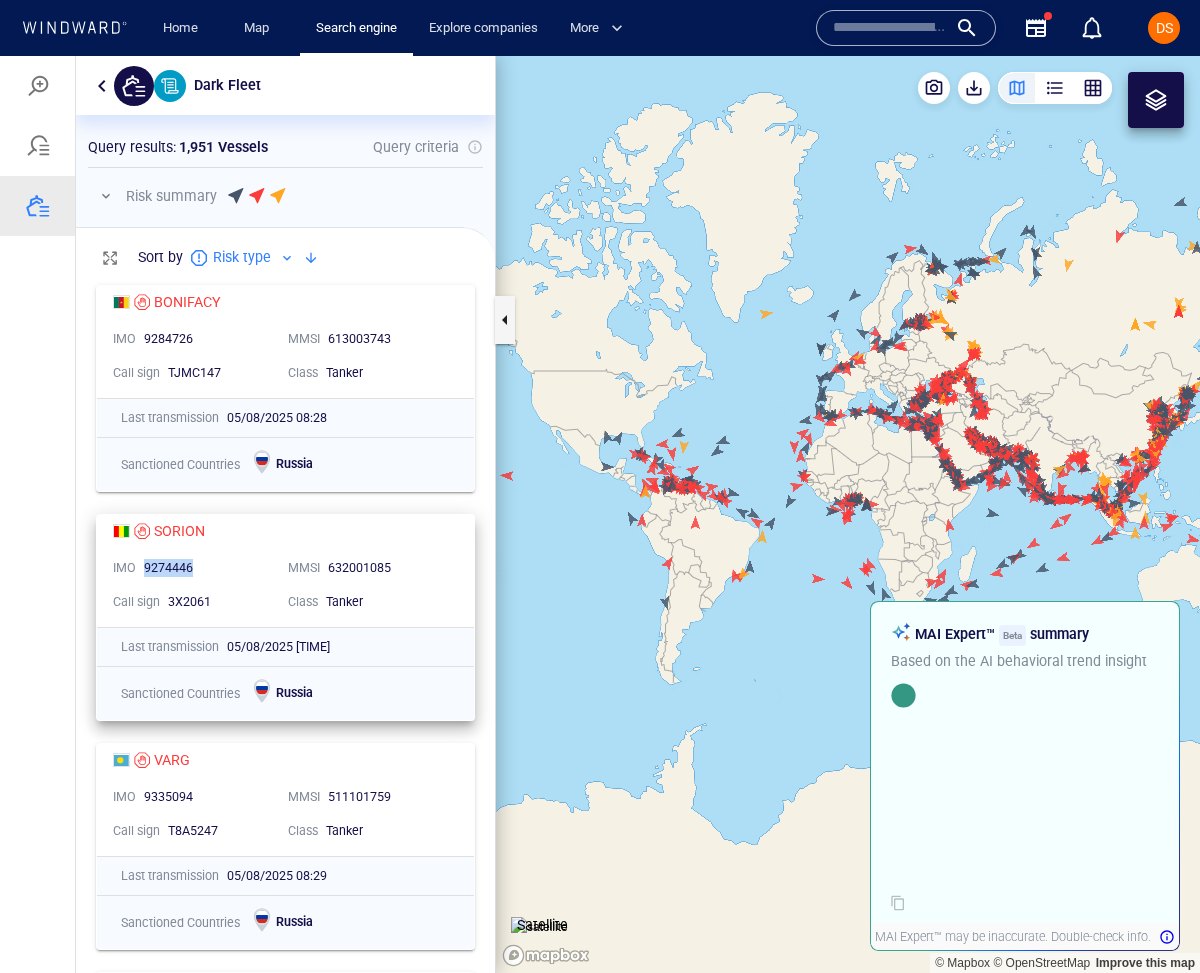 drag, startPoint x: 145, startPoint y: 563, endPoint x: 192, endPoint y: 565, distance: 47.042534 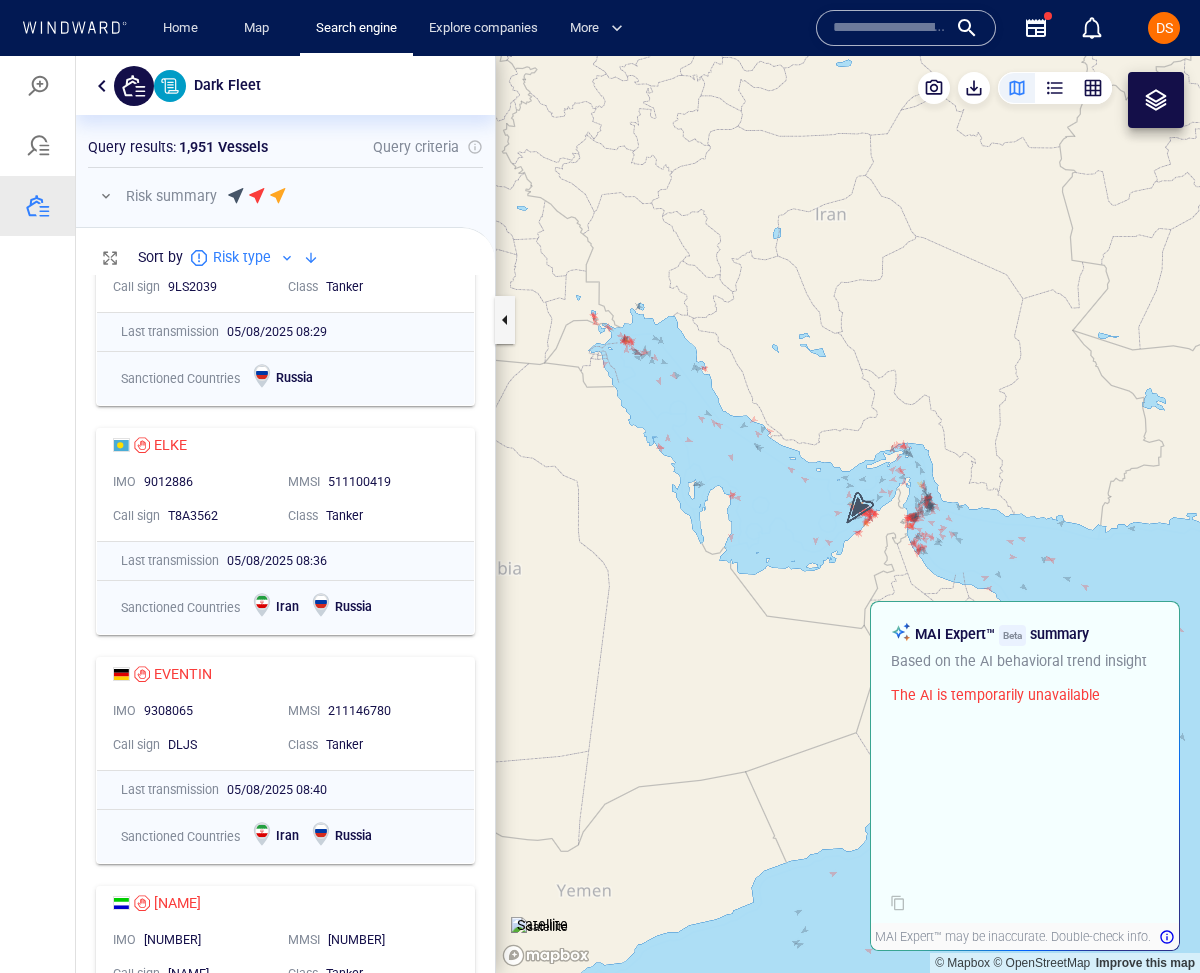 scroll, scrollTop: 1943, scrollLeft: 0, axis: vertical 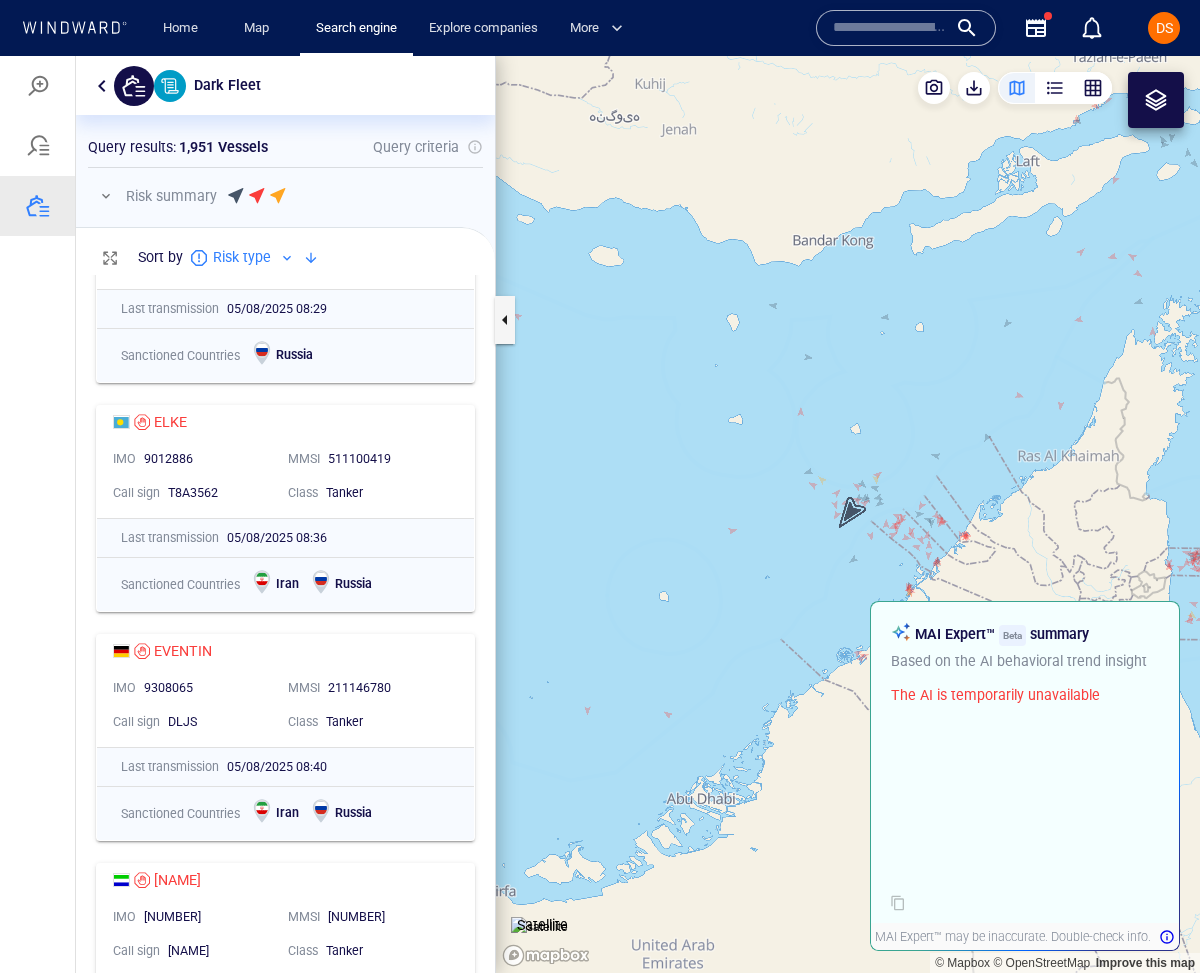 click at bounding box center [108, 196] 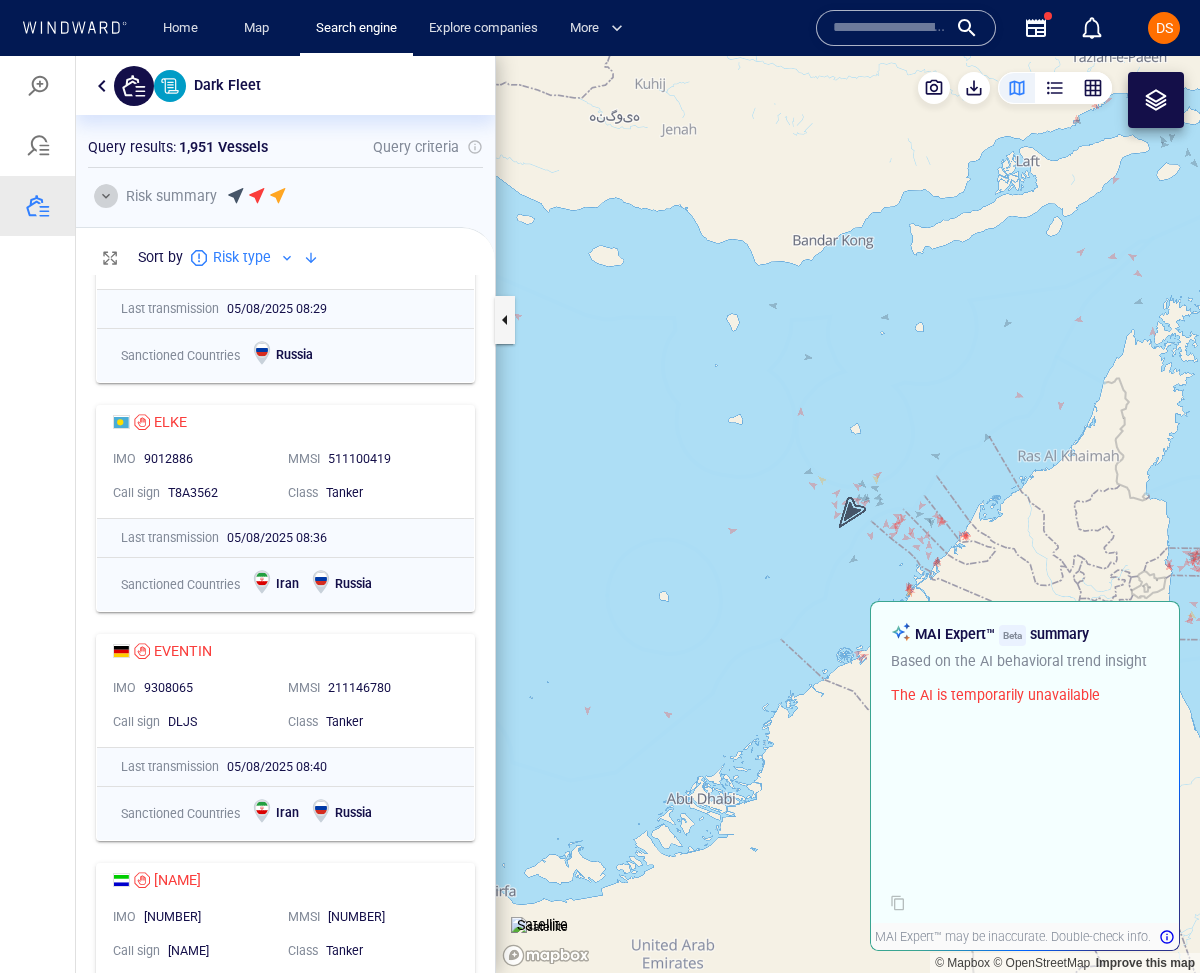 click at bounding box center (106, 196) 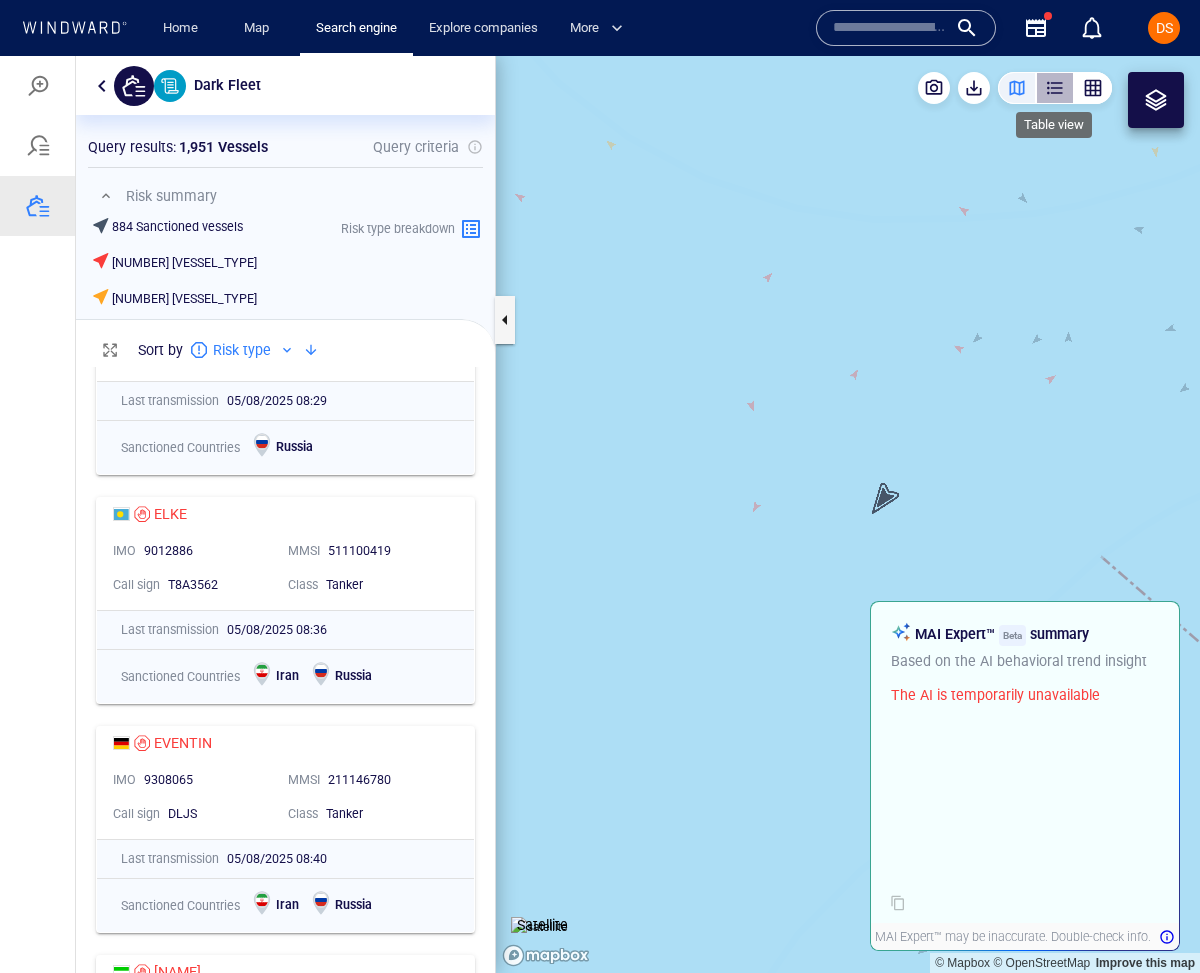 click at bounding box center (1055, 88) 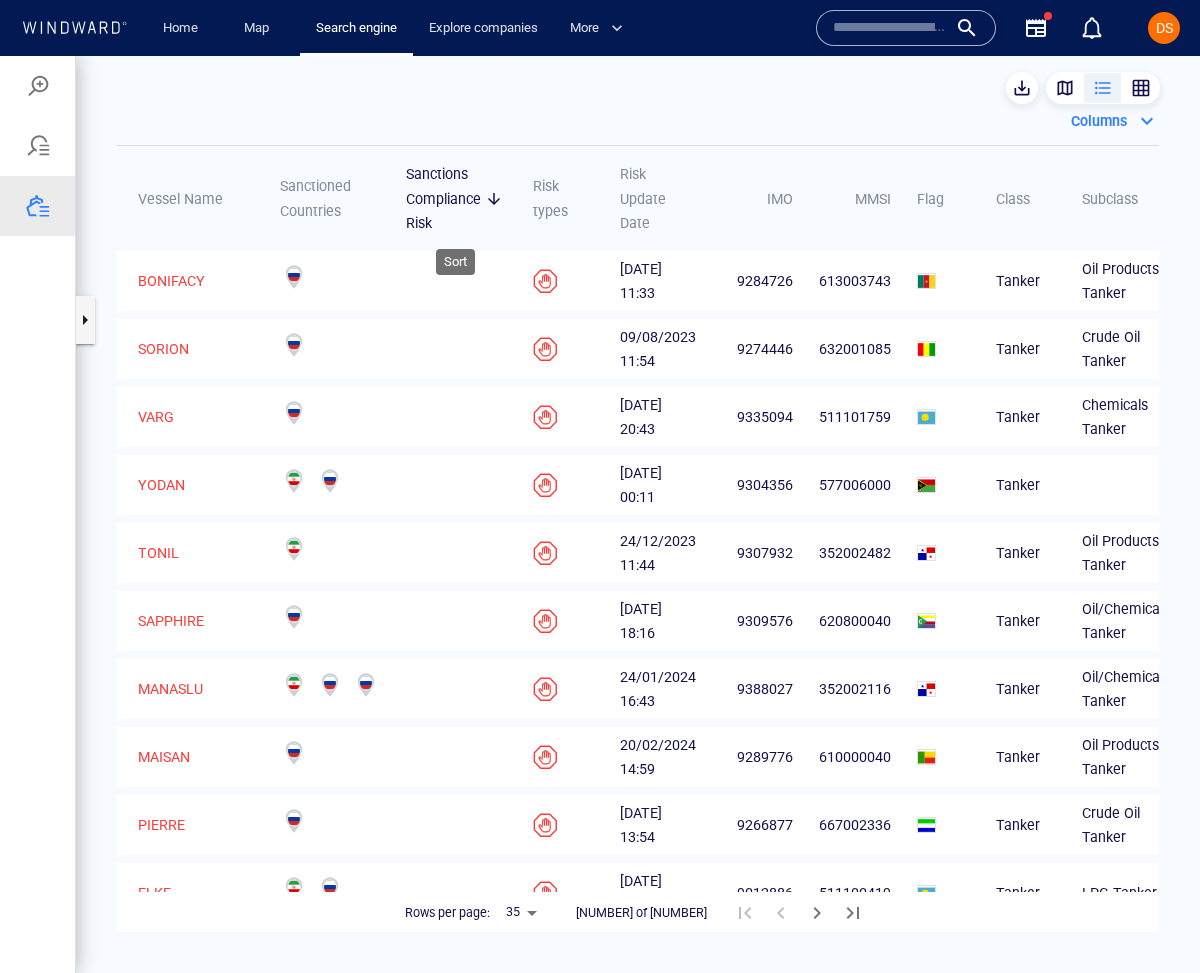 click on "Sanctions Compliance Risk" at bounding box center (443, 198) 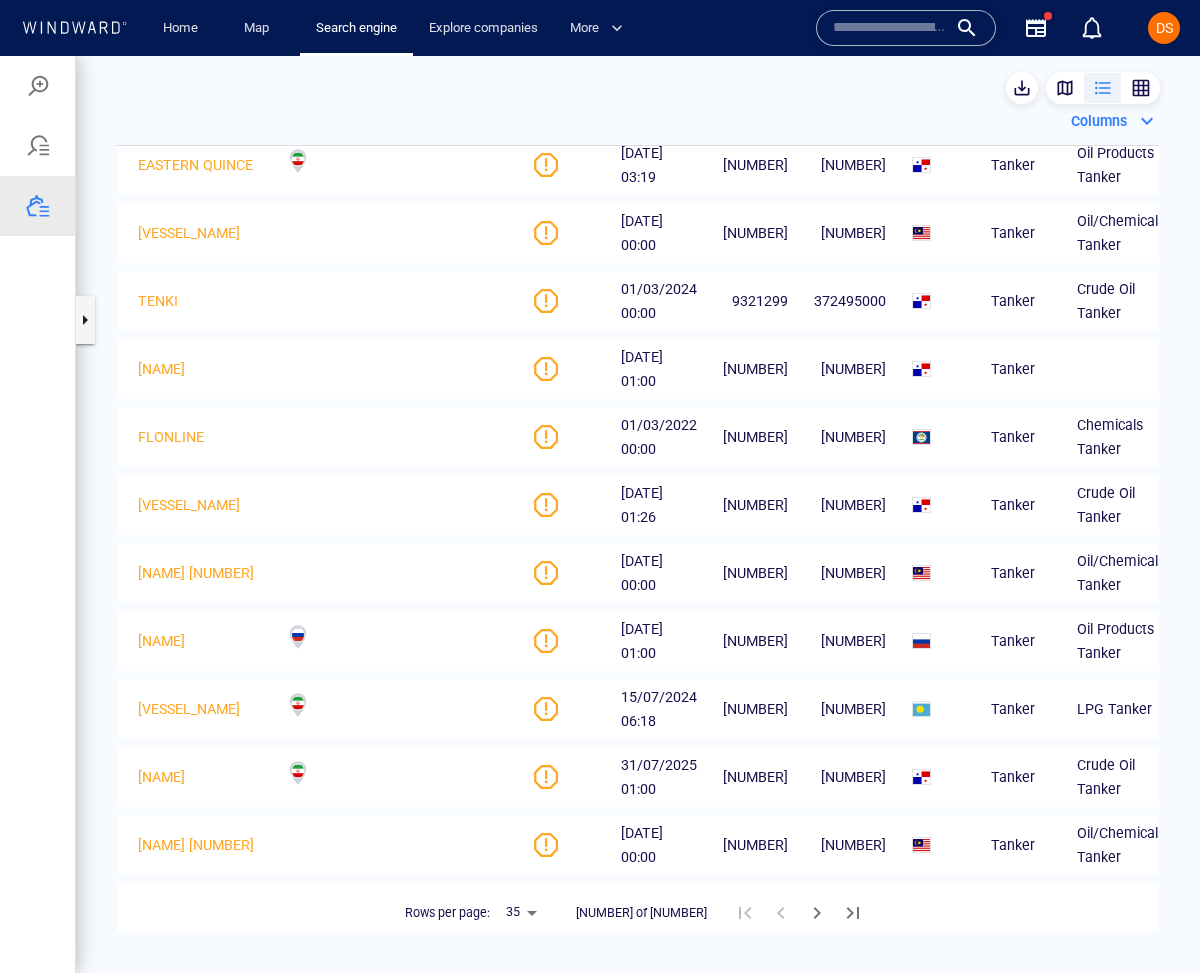scroll, scrollTop: 1739, scrollLeft: 0, axis: vertical 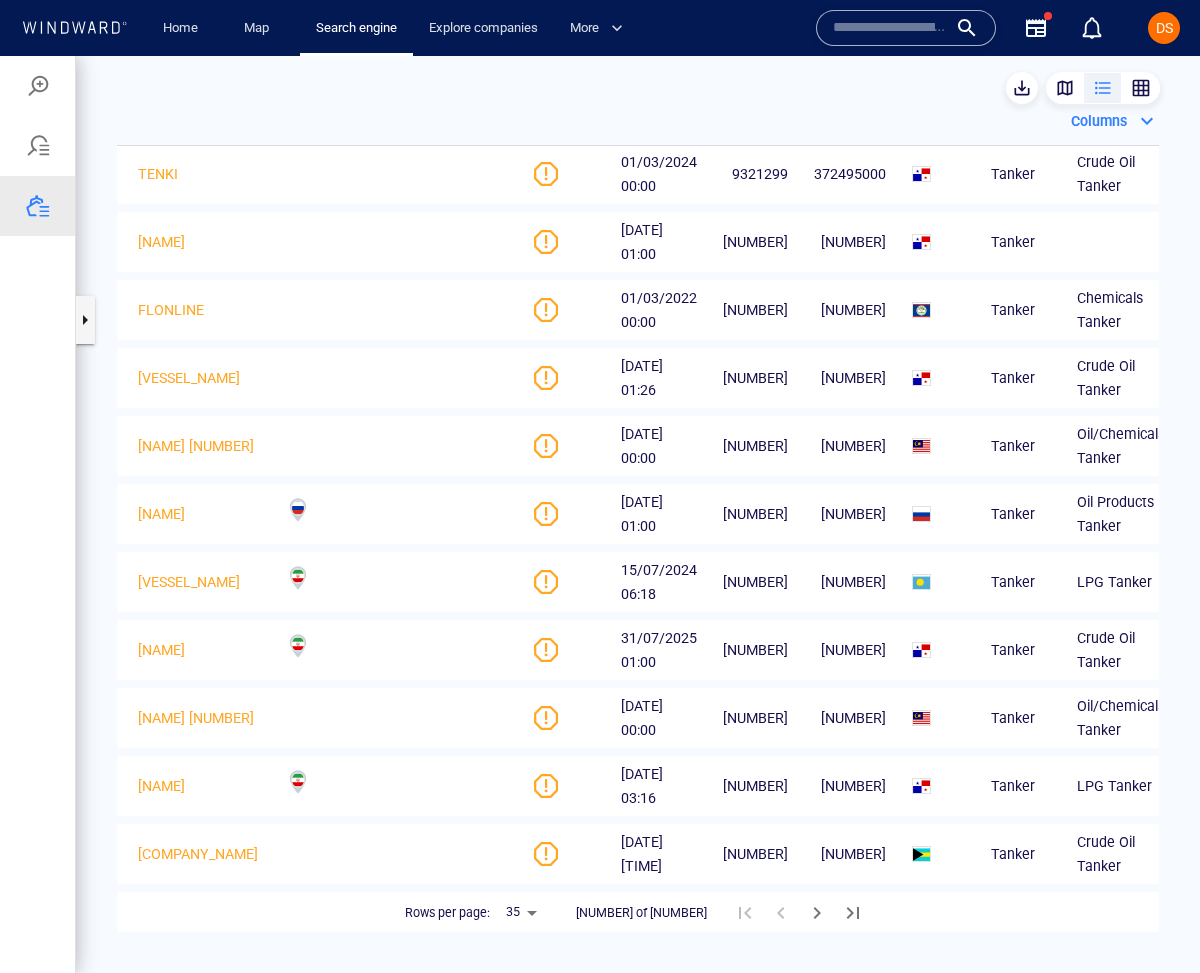 click on "Dark Fleet Something went wrong An error occurred while searching for the entity.
Please adjust the search or try again. Try again Go back Vessel criteria Activity Criteria Select Vessel Search Criteria Find vessels that match all of the following criteria: Vessel Particulars Current Risk Assessment Vessel Locations Company Details Vessels of Interest Select query condition and activities AND Find vessels that match all of the following activity criteria and conditions Activity Type Area visit Port call Dark activity First visit Anchored Ship-to-ship More In Location Time Range Last 30 days Advanced Options Search Query results : 1,951 Vessels Query criteria Risk summary 884 Sanctioned vessels 940 High risk vessels 127 Medium risk vessels Risk type breakdown Sort by Risk type YODAN IMO 9304356 MMSI 577006000 Call sign YJQZ9 Class Tanker Last transmission 01/08/2025   08:54 Sanctioned Countries Iran Russia TONIL IMO 9307932 MMSI 352002482 Call sign 3E2323 Class Tanker Last transmission 05/08/2025   08:36 IMO" at bounding box center (600, 514) 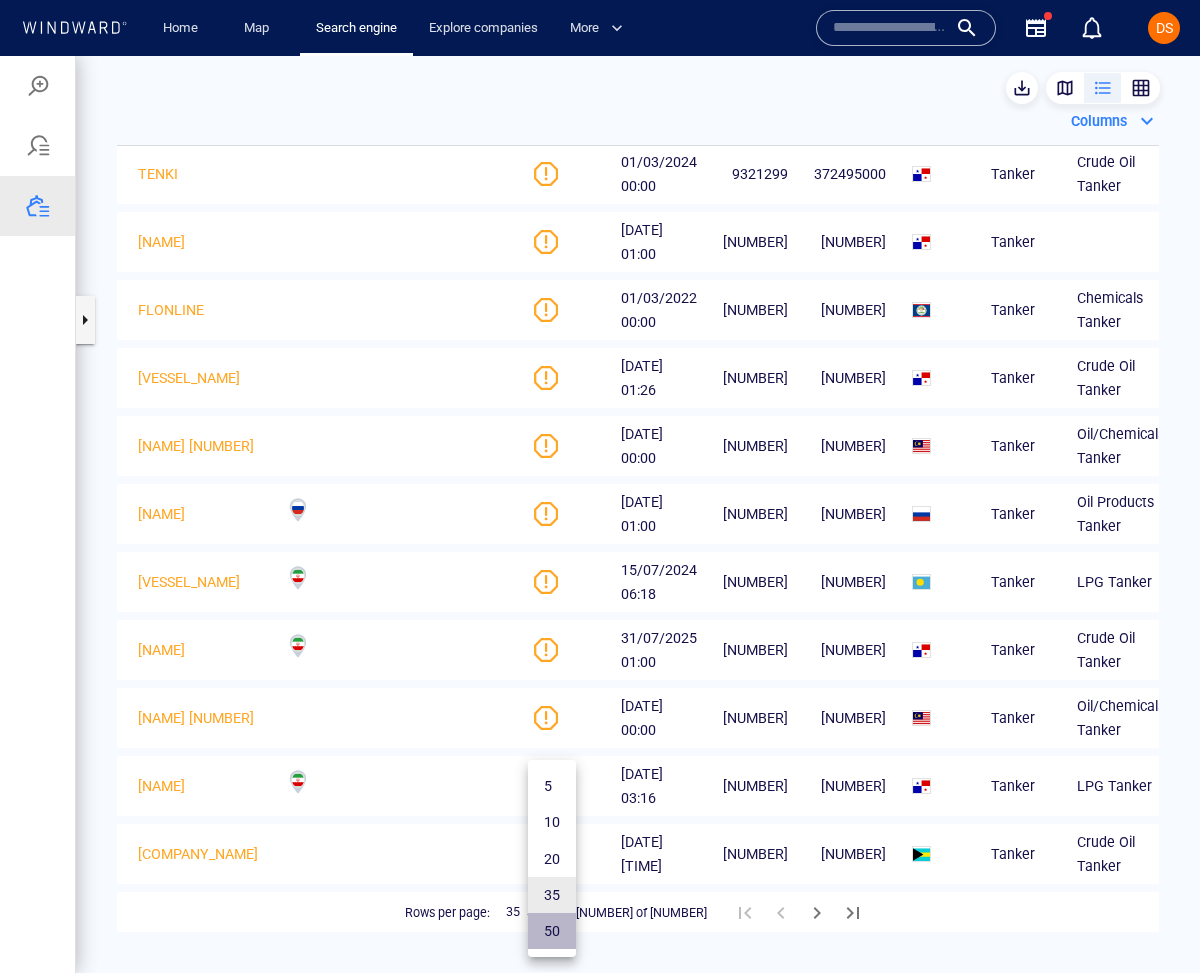 click on "50" at bounding box center (552, 931) 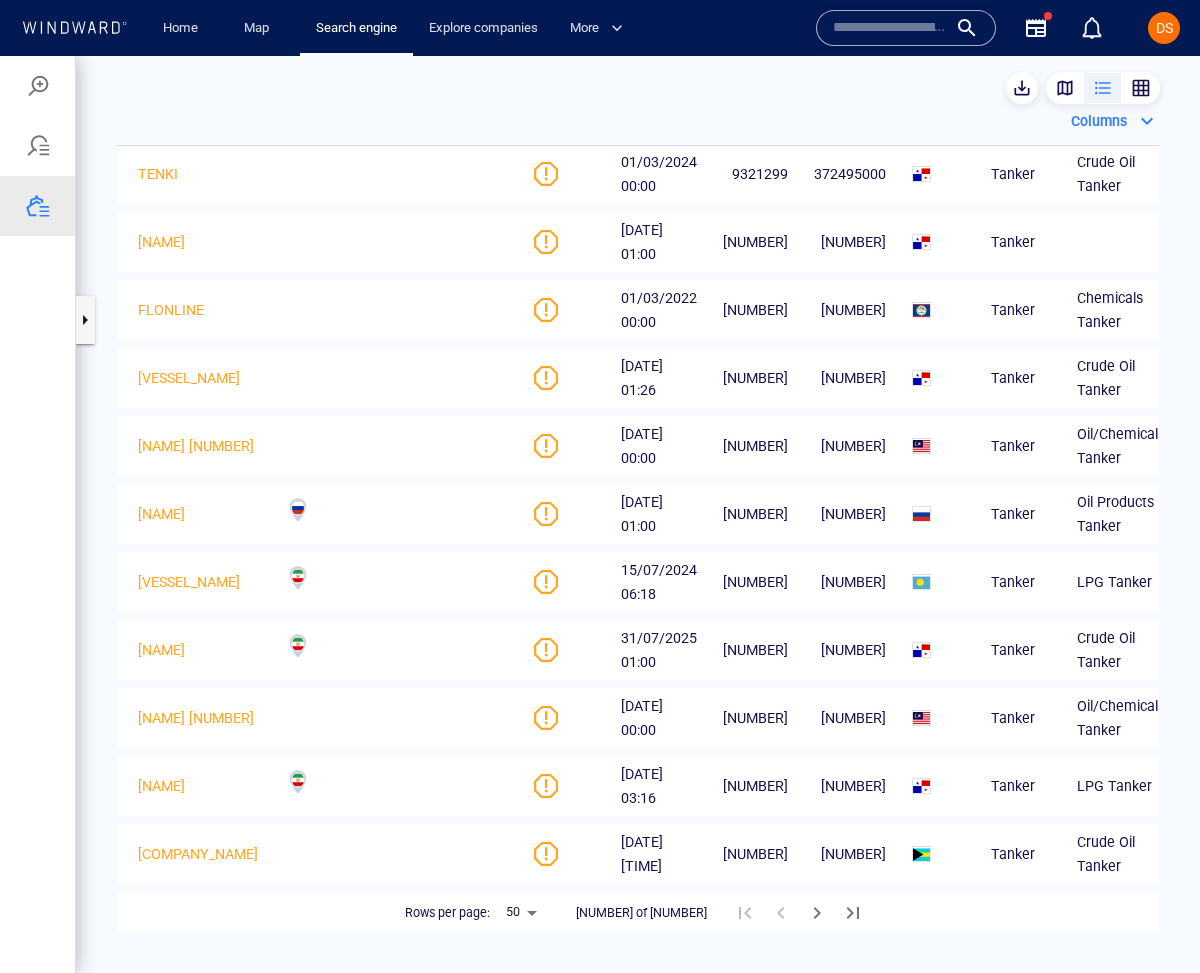 click 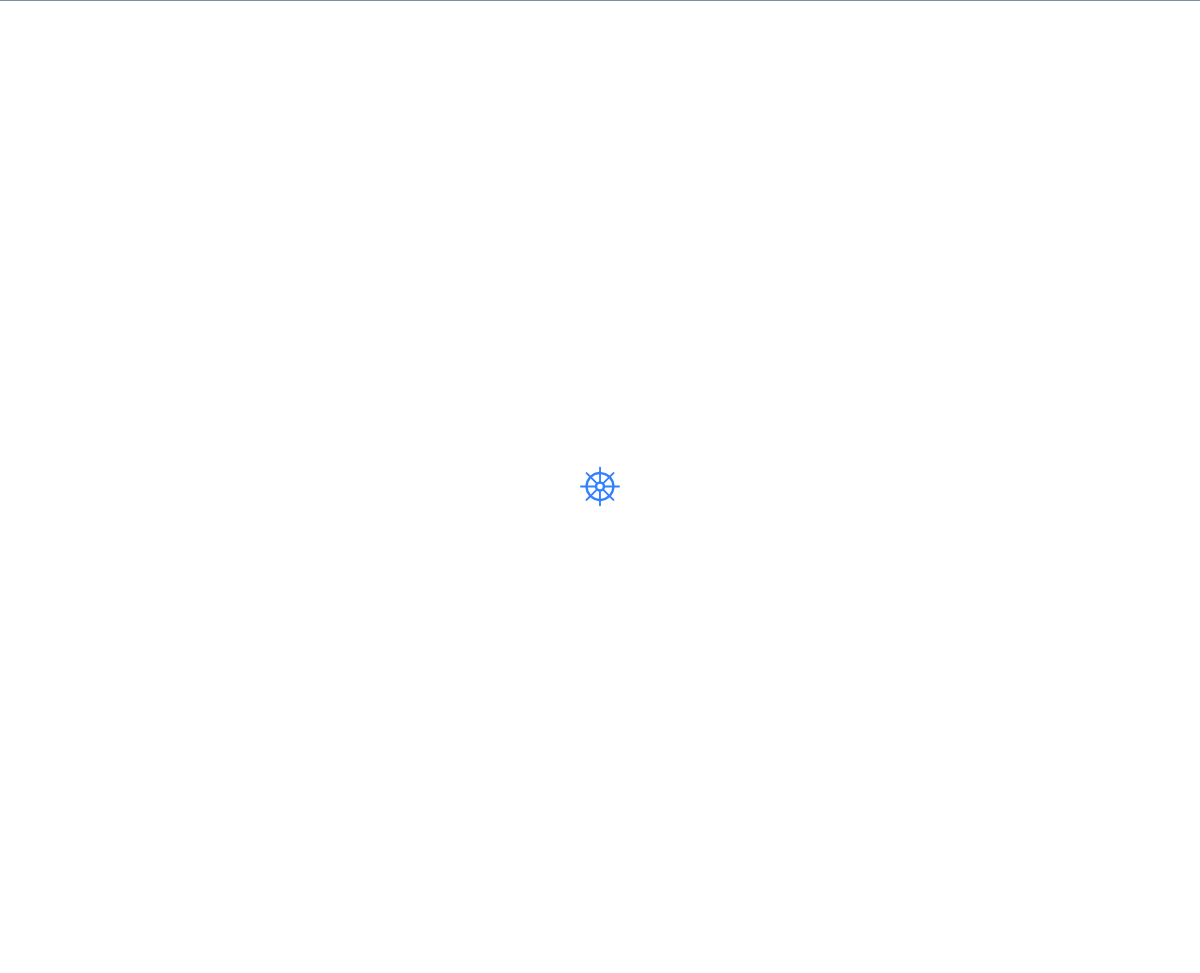 scroll, scrollTop: 0, scrollLeft: 0, axis: both 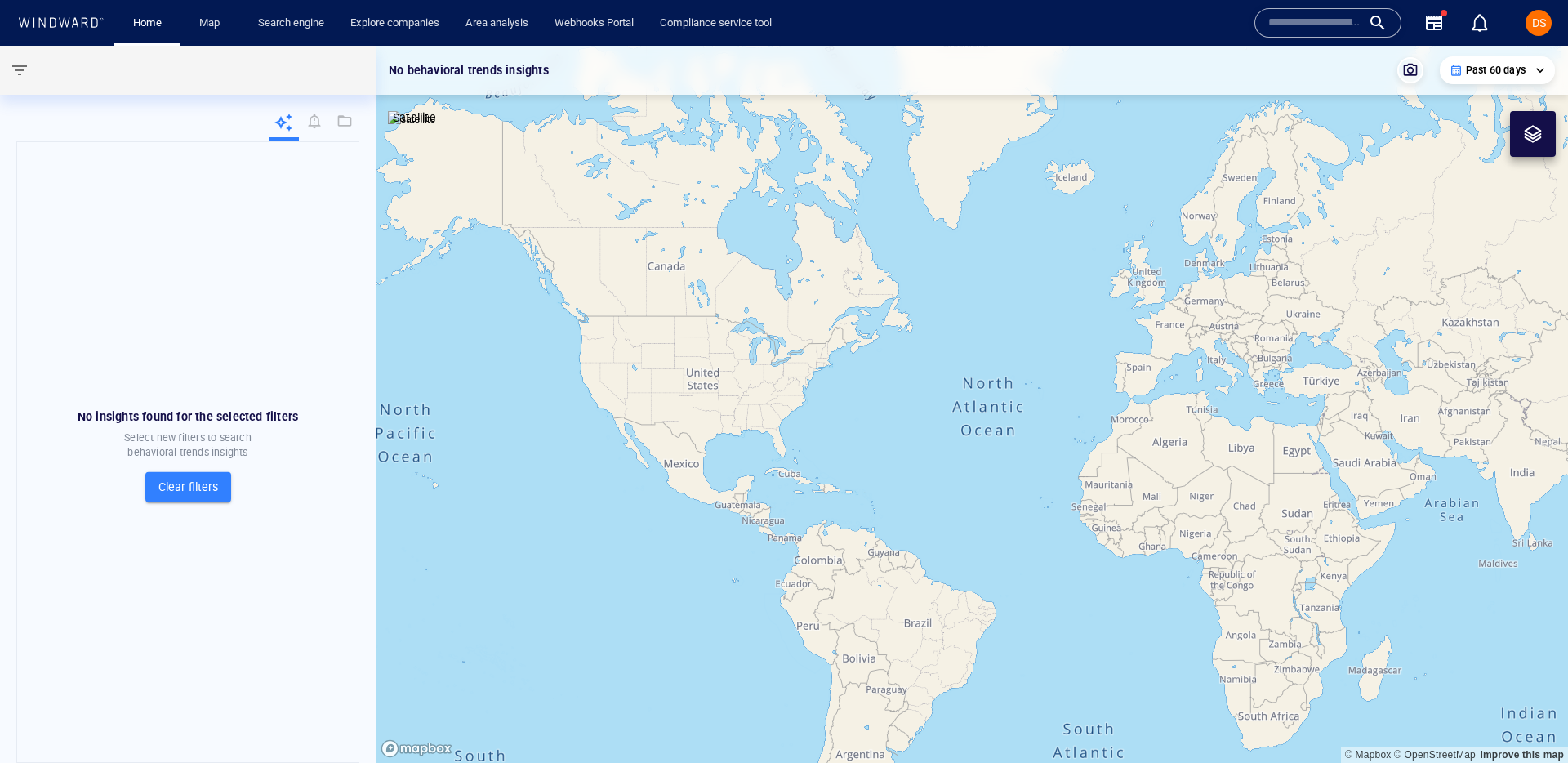 click at bounding box center (1315, 23) 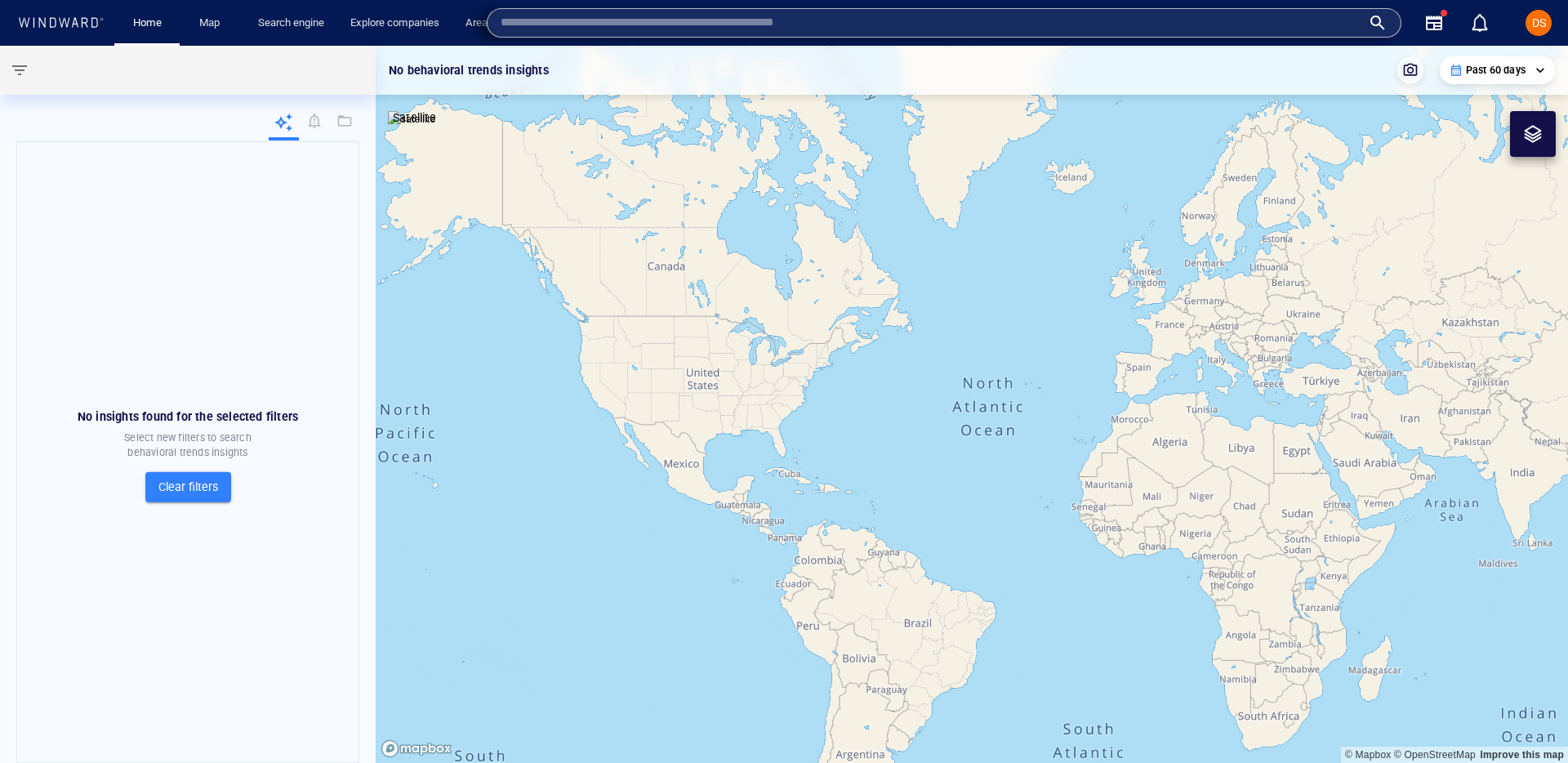 paste on "*******" 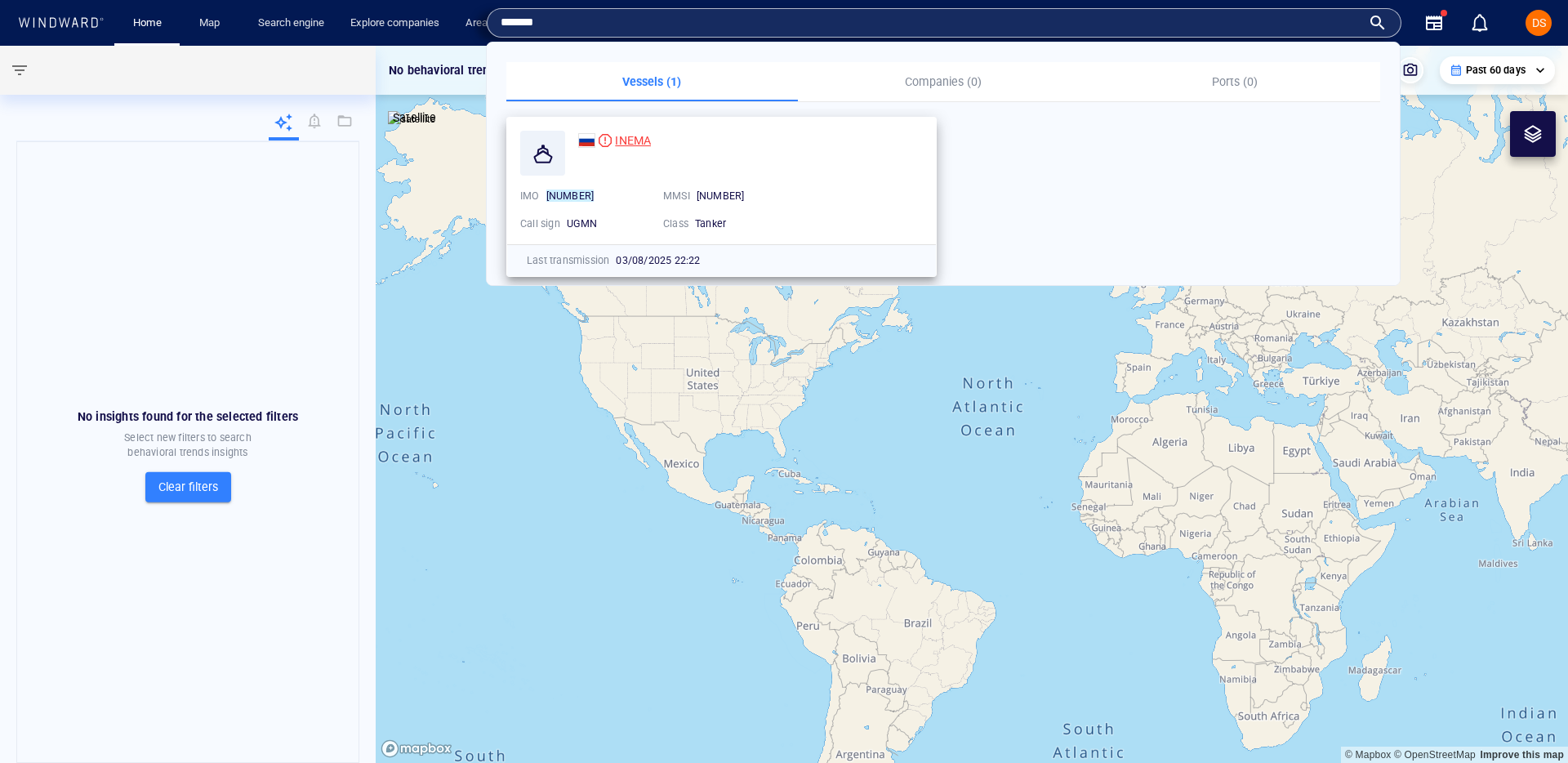 type on "*******" 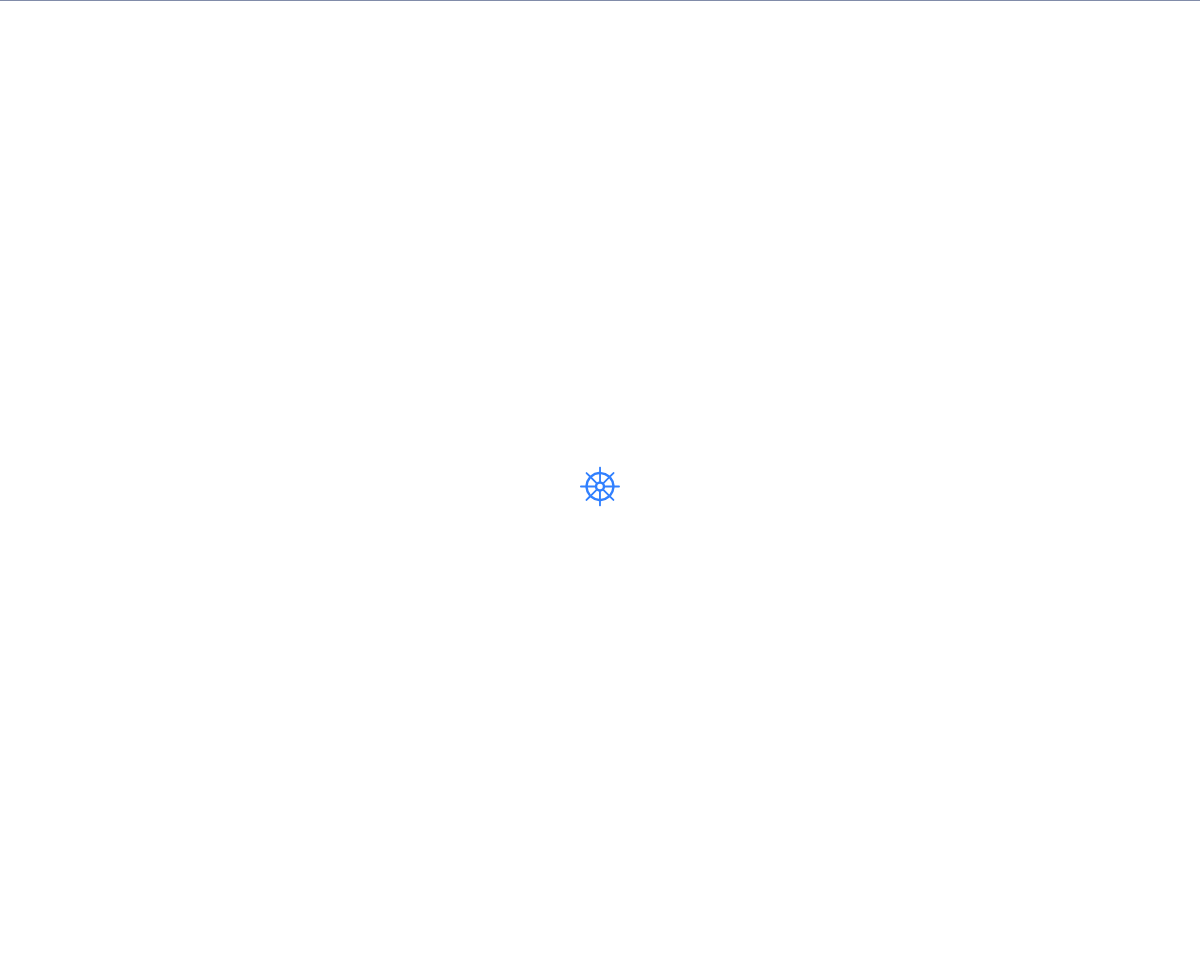 scroll, scrollTop: 0, scrollLeft: 0, axis: both 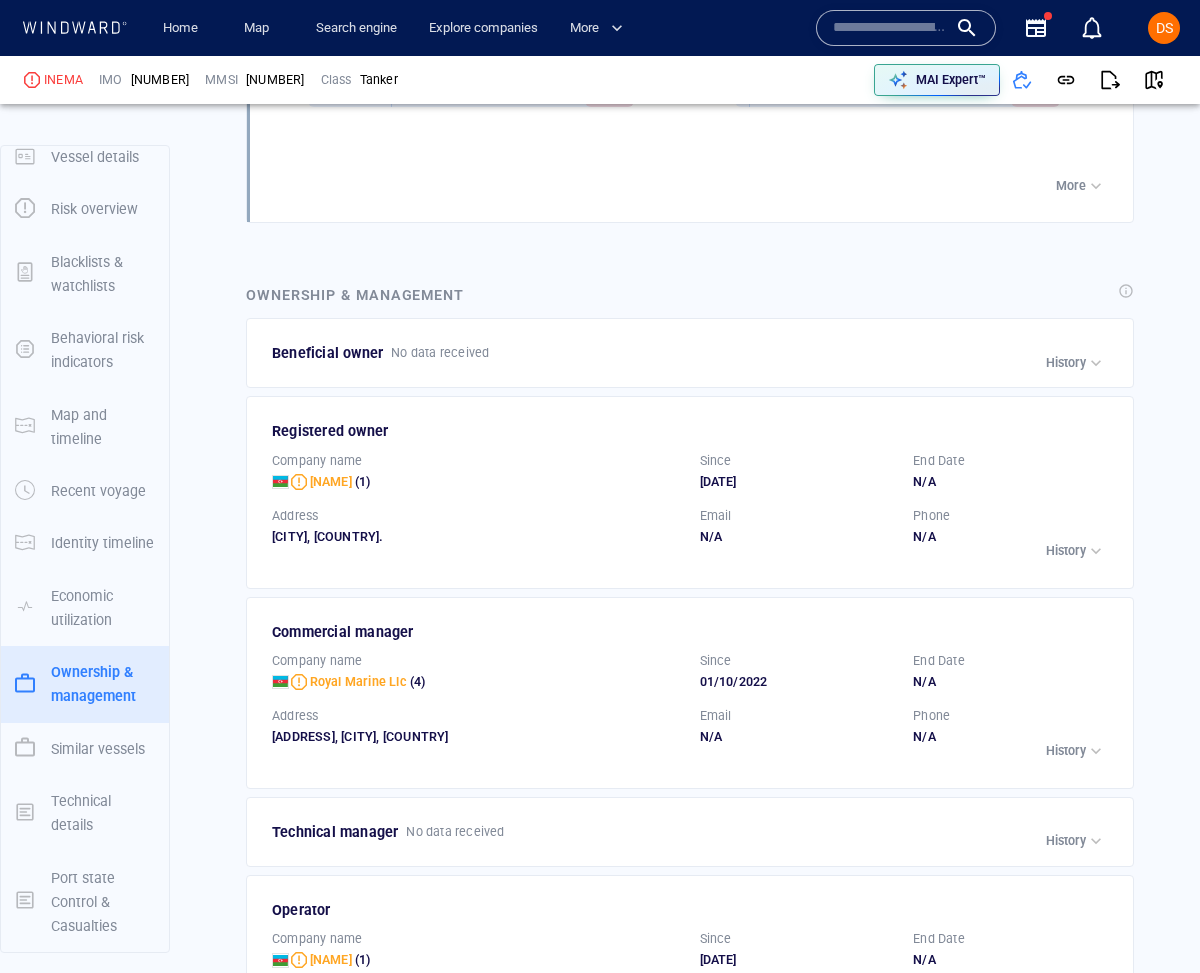 click on "History" at bounding box center (1066, 551) 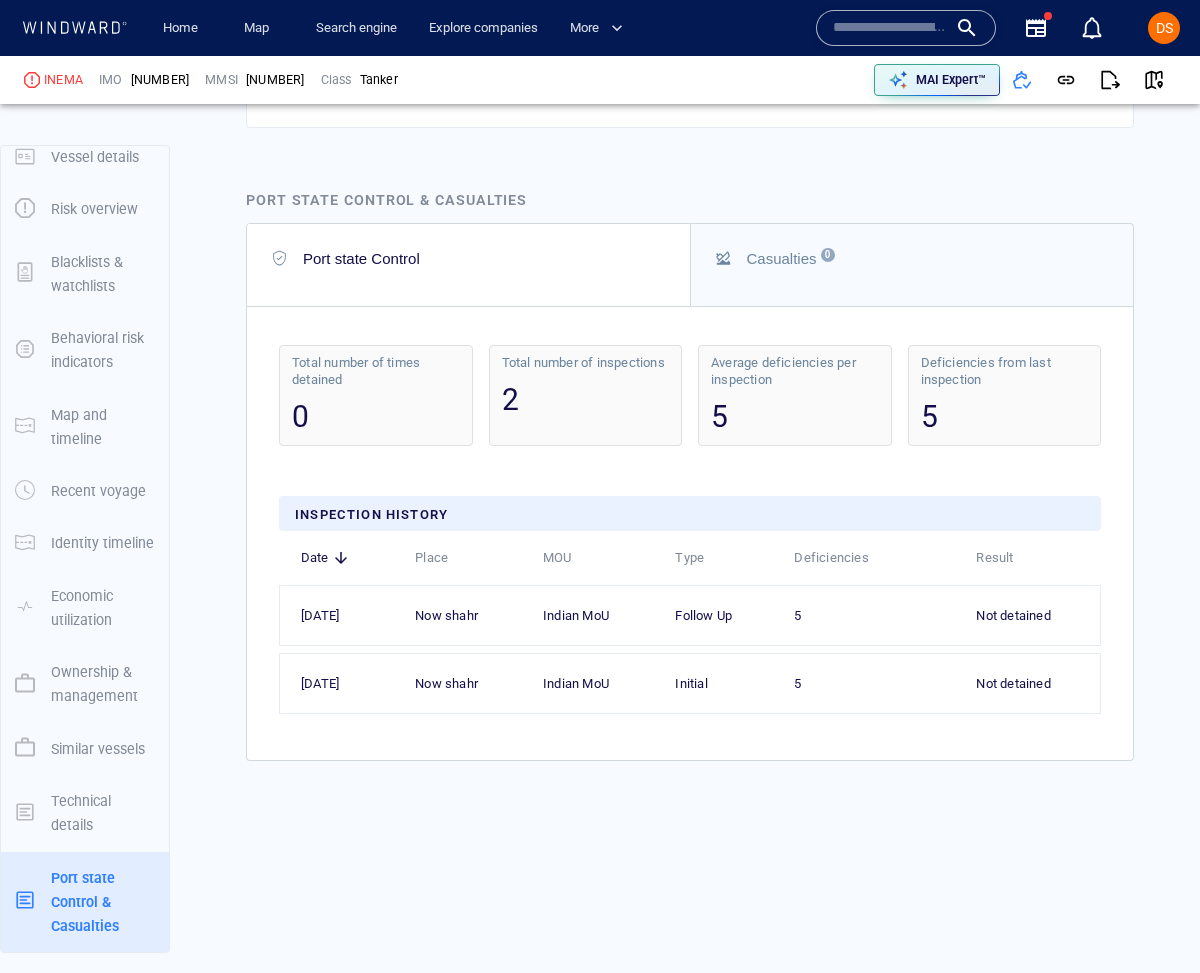 scroll, scrollTop: 6023, scrollLeft: 0, axis: vertical 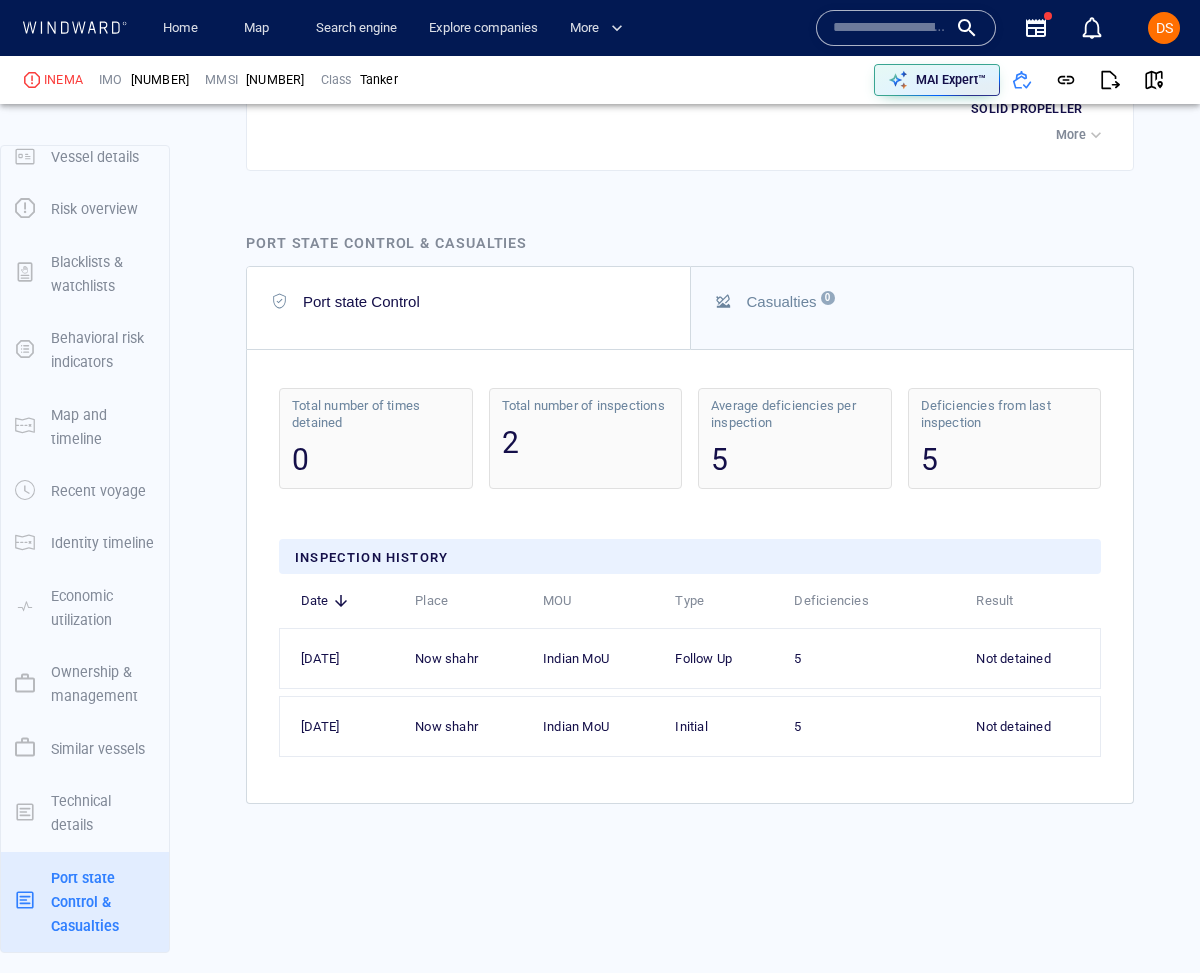 click on "Now shahr" at bounding box center (458, 659) 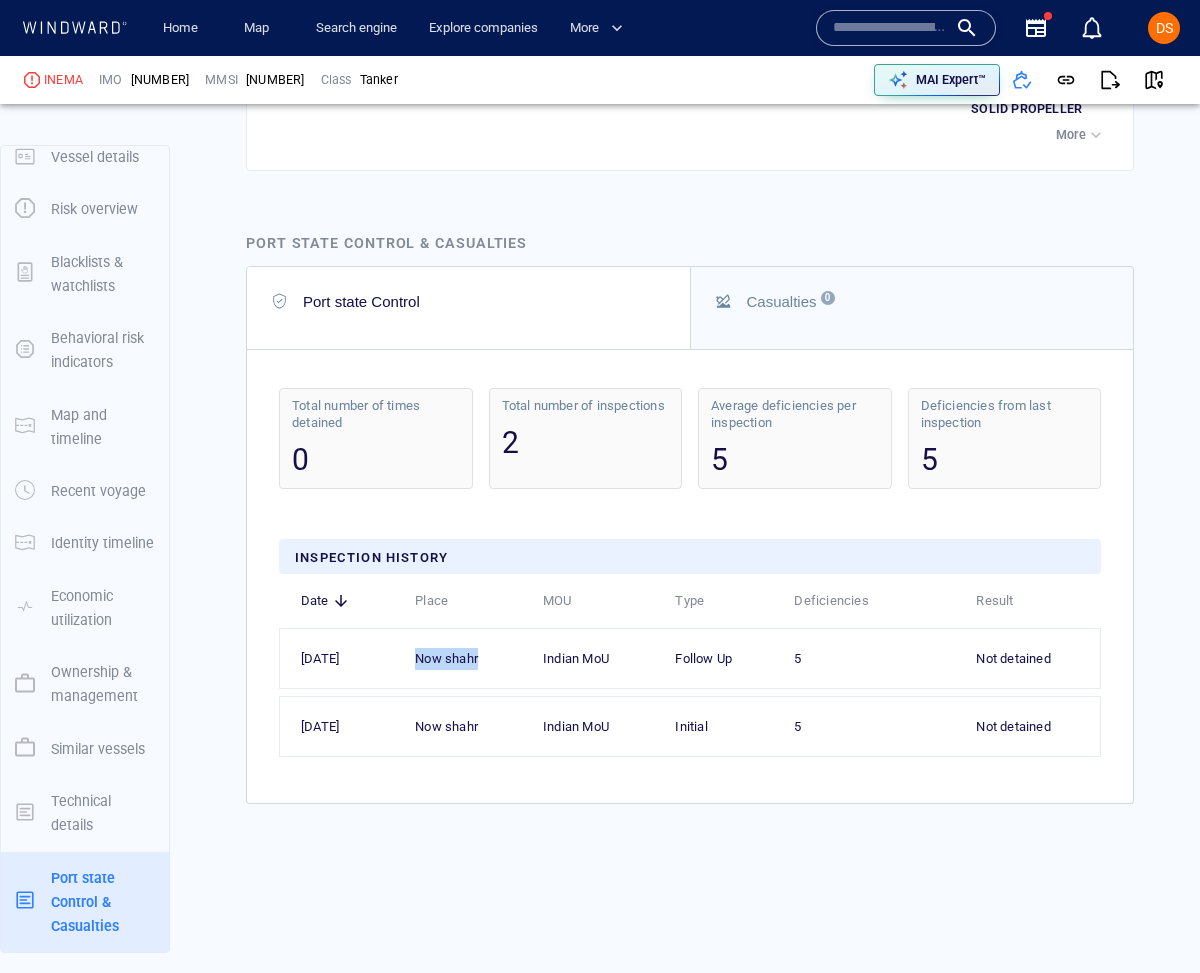 drag, startPoint x: 434, startPoint y: 634, endPoint x: 520, endPoint y: 634, distance: 86 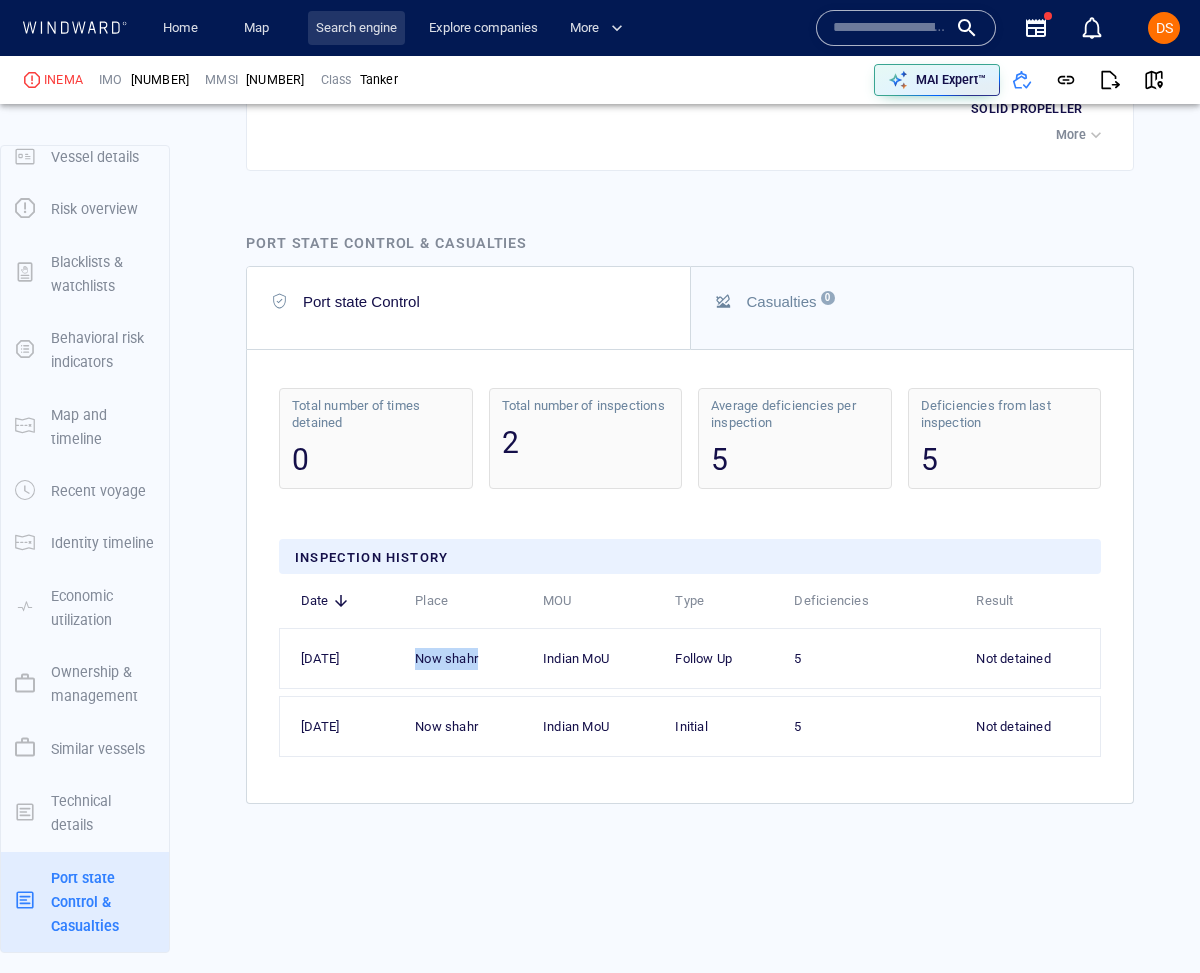 click on "Search engine" at bounding box center [356, 28] 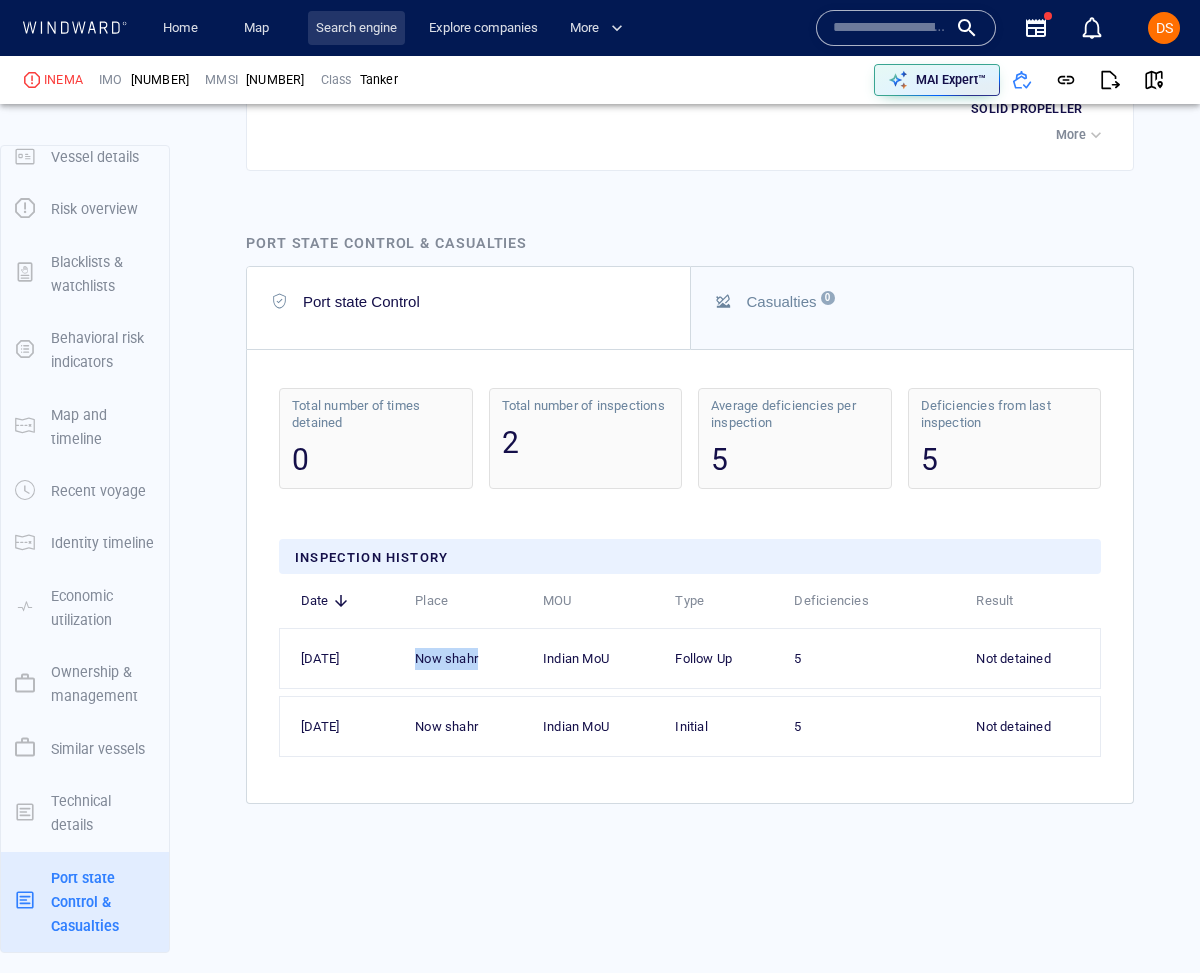 scroll, scrollTop: 0, scrollLeft: 0, axis: both 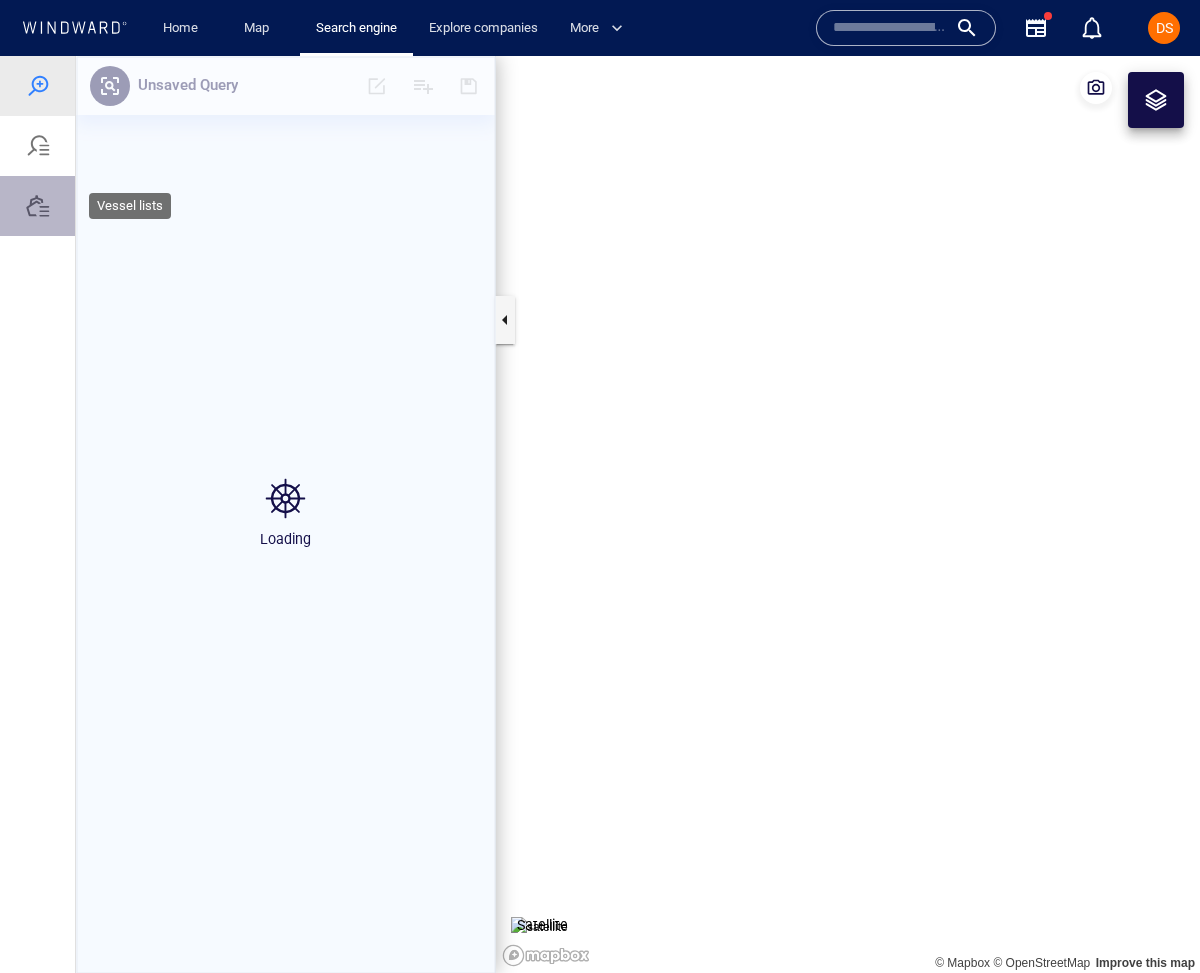 click at bounding box center (38, 206) 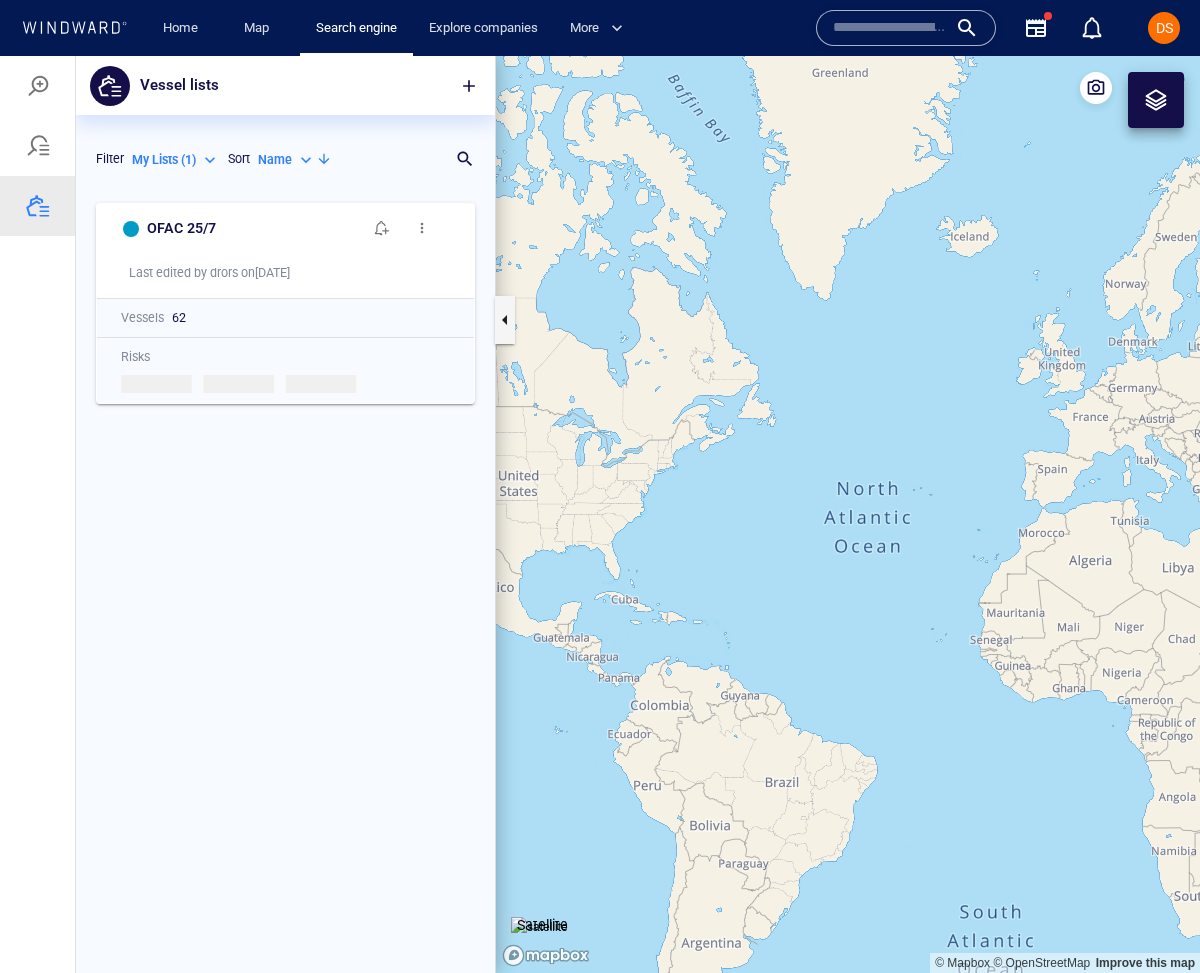 scroll, scrollTop: 1, scrollLeft: 1, axis: both 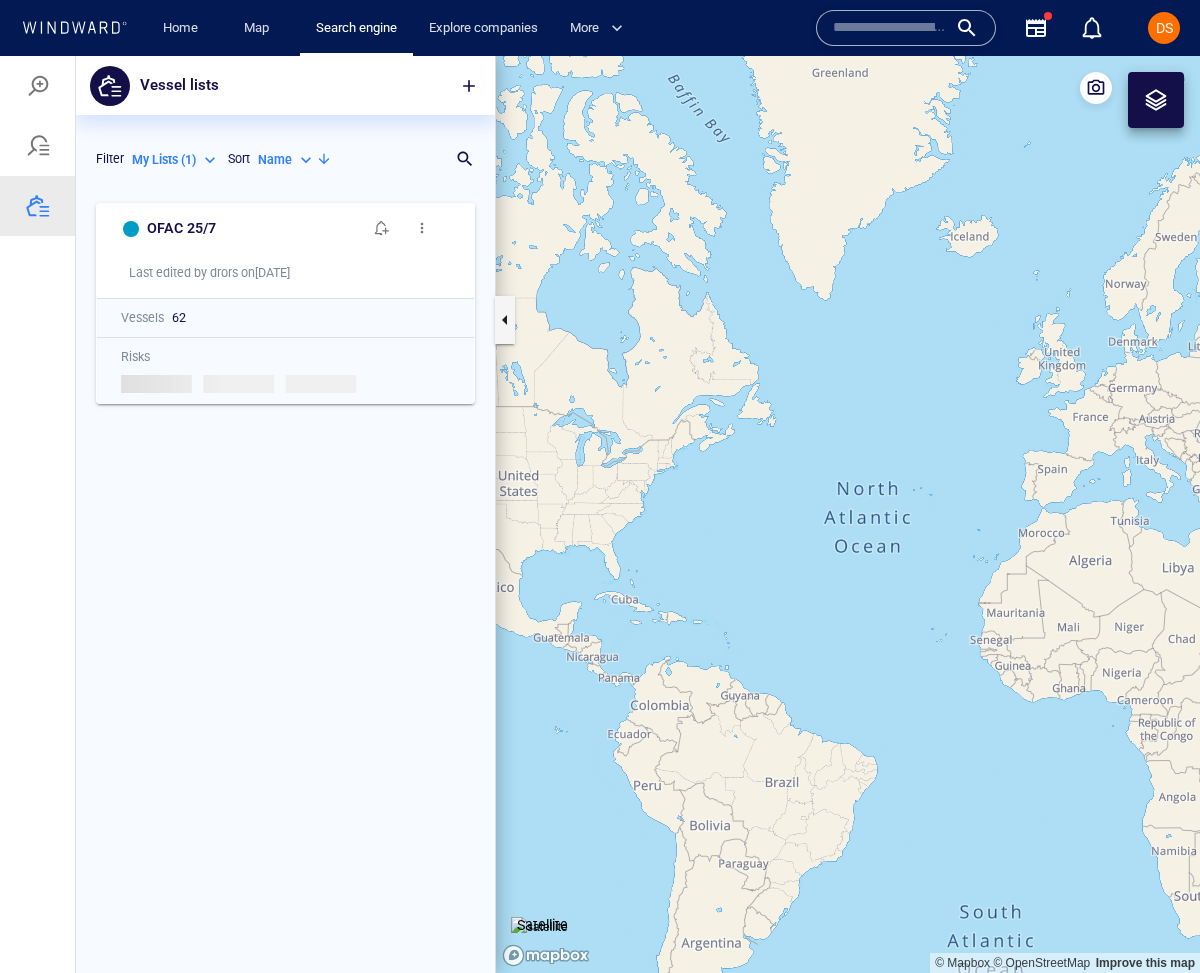 click on "My Lists   ( 1 )" at bounding box center [164, 160] 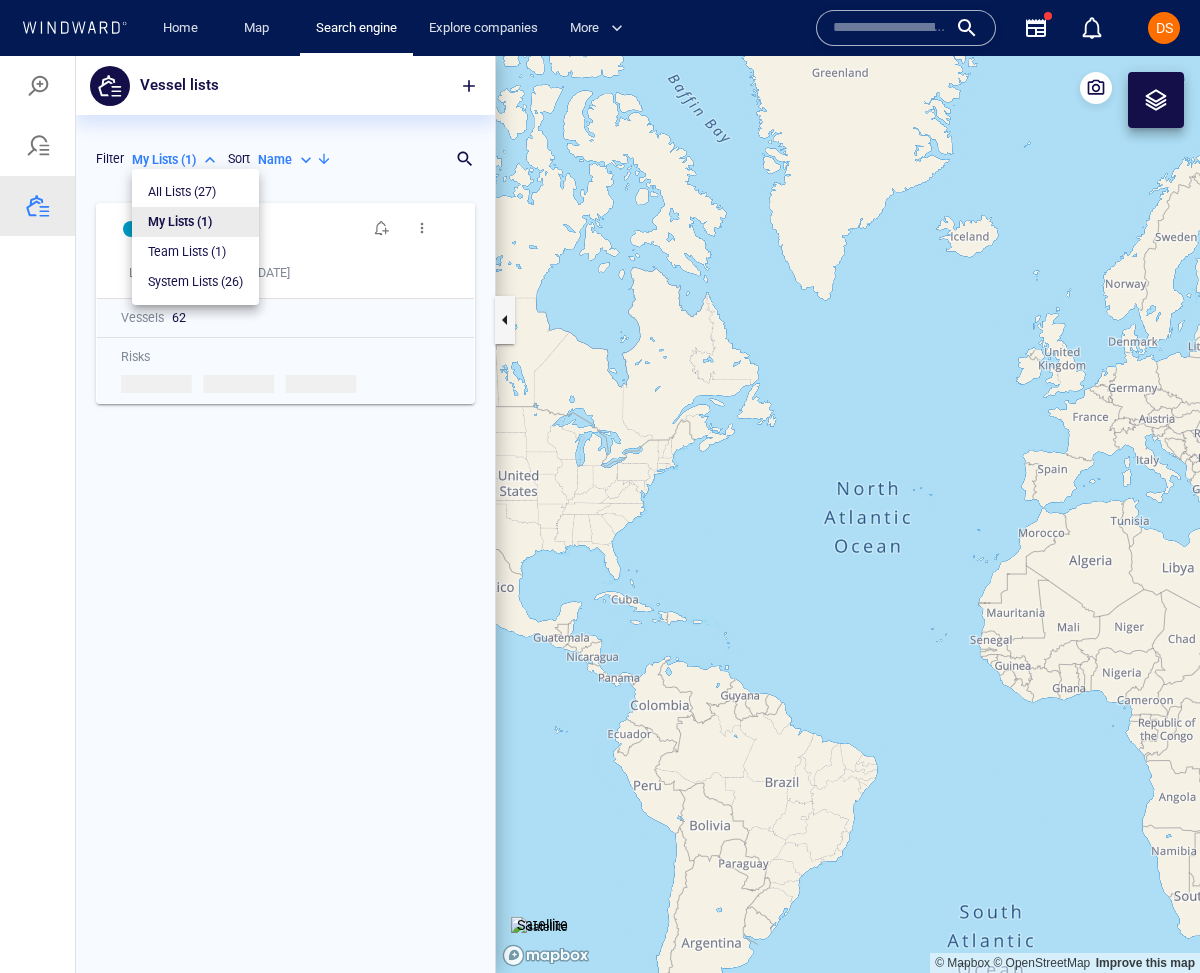 click on "System Lists   ( 26 )" at bounding box center (195, 282) 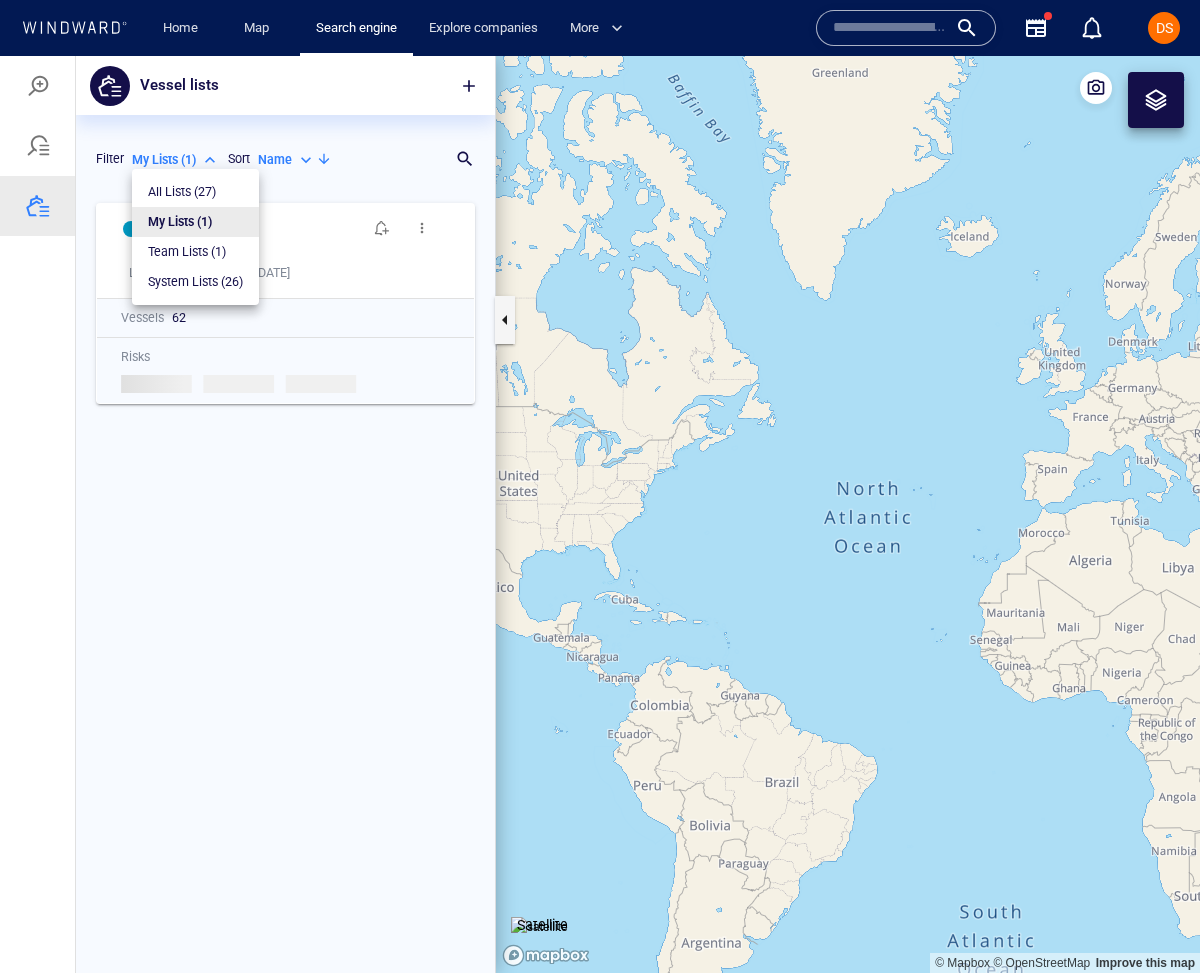 type on "**********" 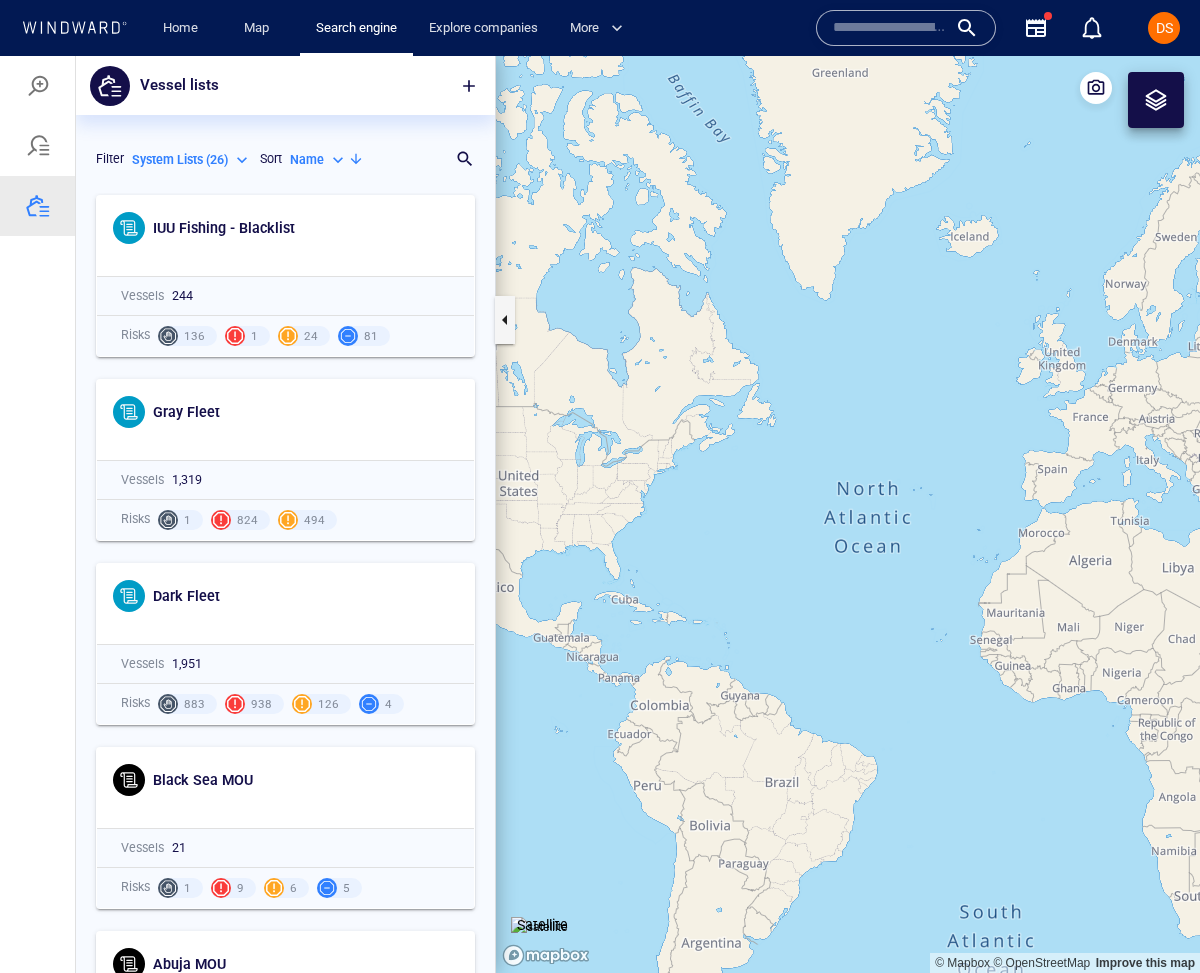scroll, scrollTop: 4004, scrollLeft: 0, axis: vertical 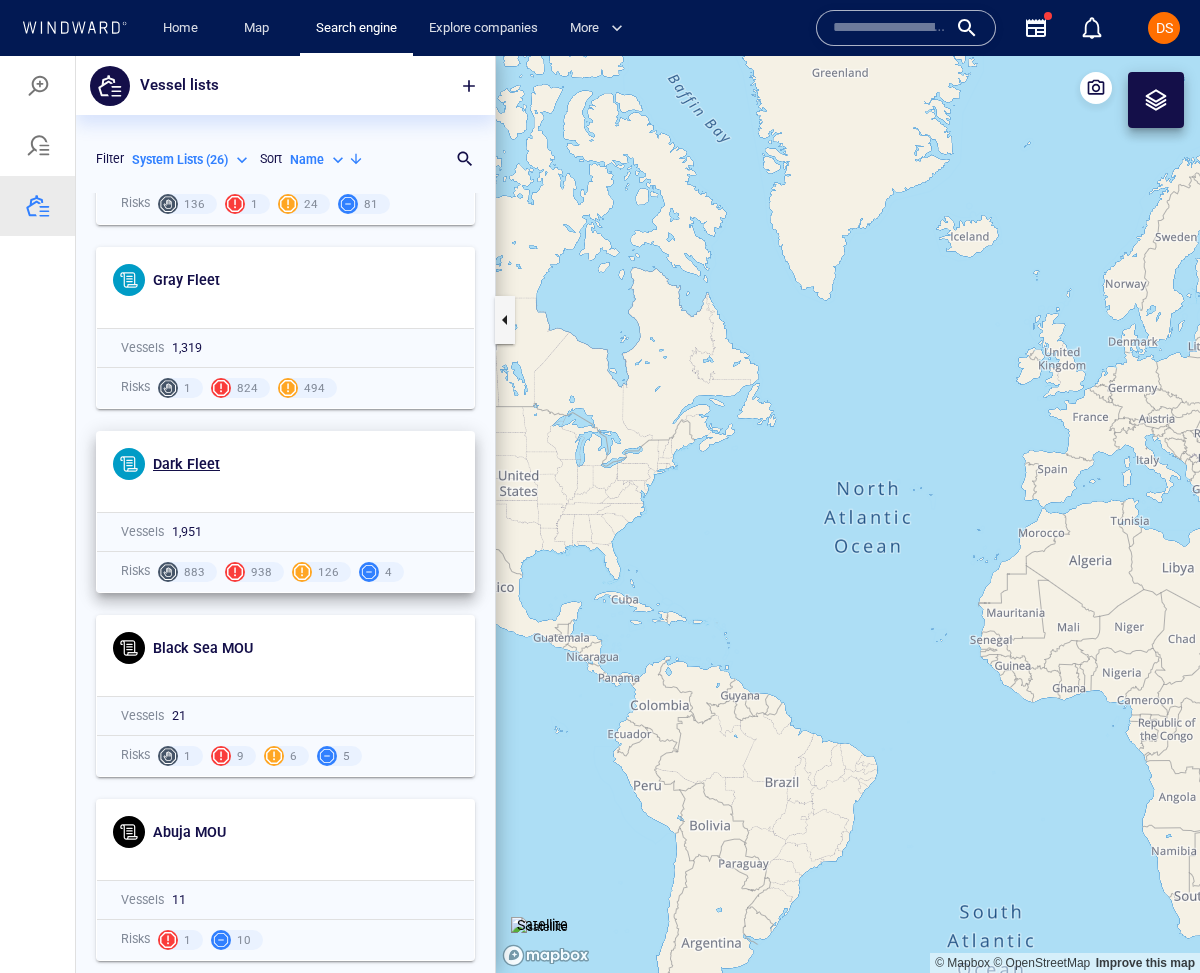 click on "Dark Fleet" at bounding box center [186, 464] 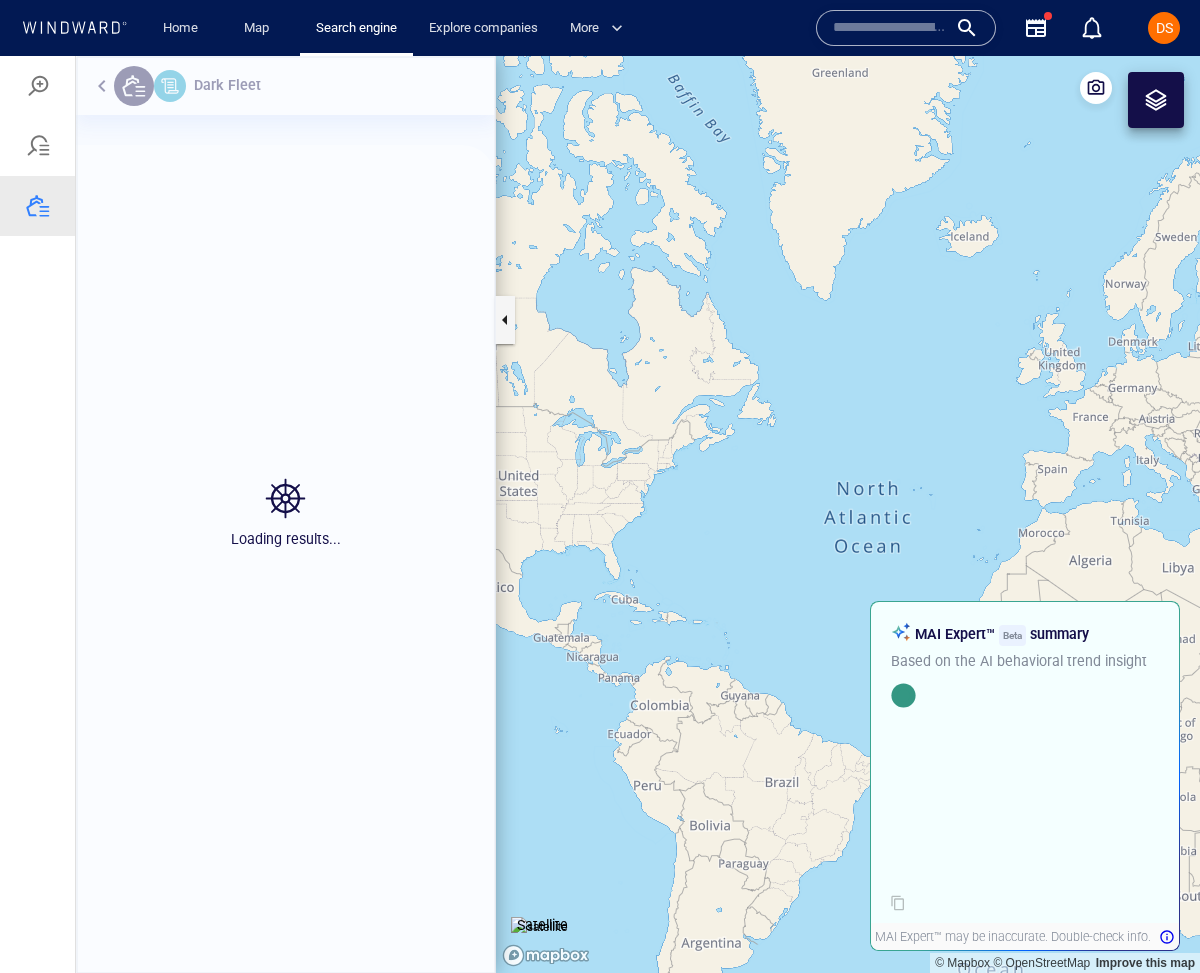 scroll, scrollTop: 1, scrollLeft: 1, axis: both 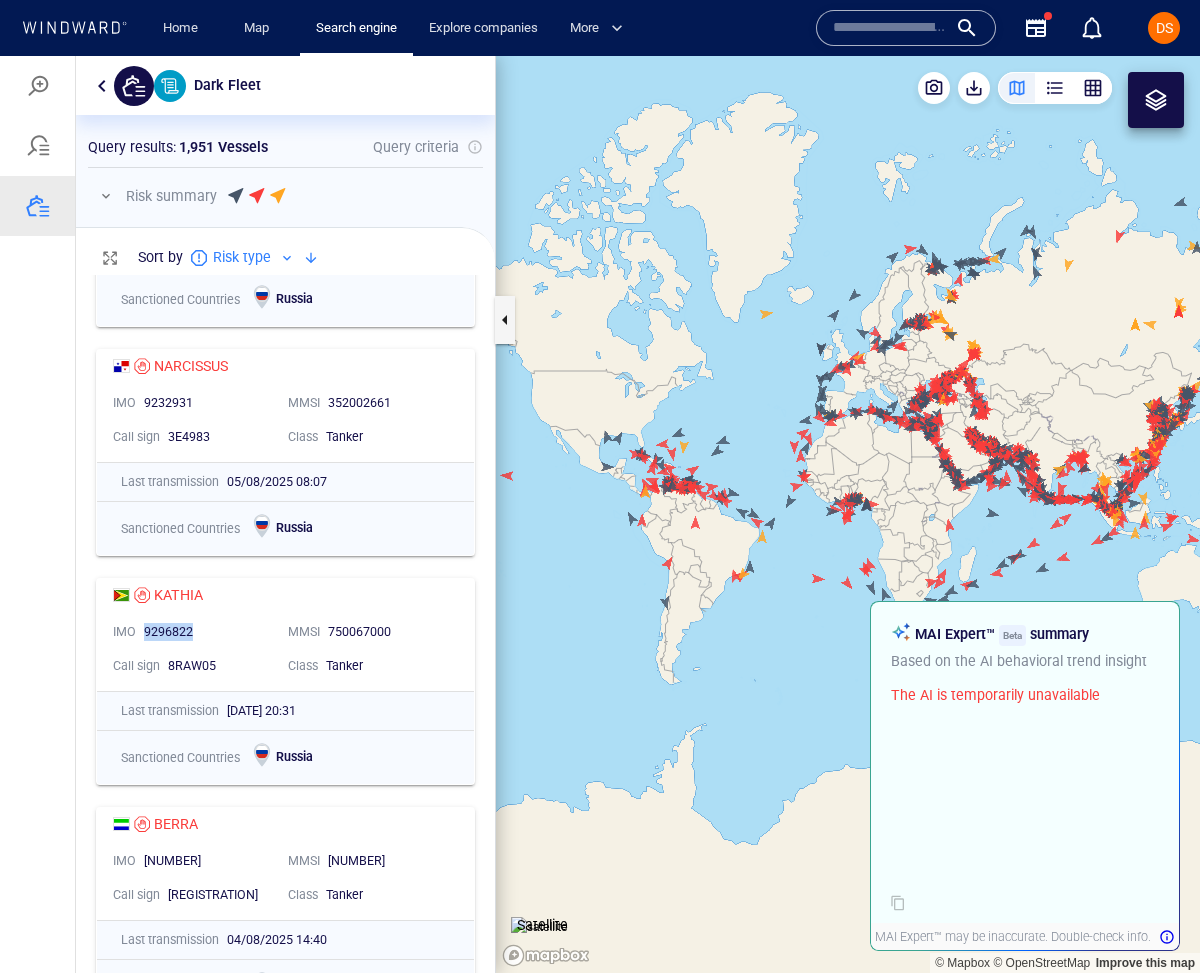 drag, startPoint x: 141, startPoint y: 636, endPoint x: 210, endPoint y: 636, distance: 69 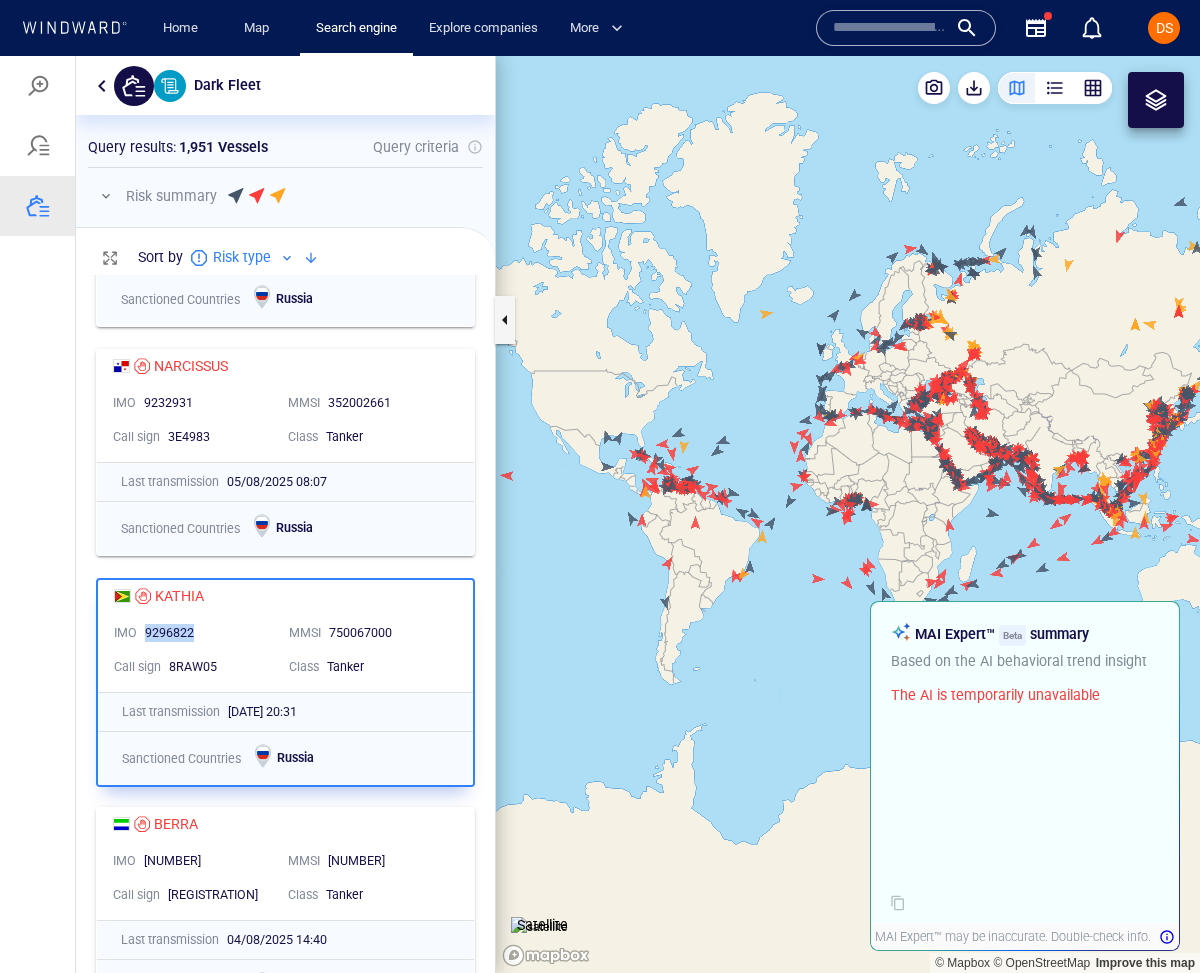 copy on "9296822" 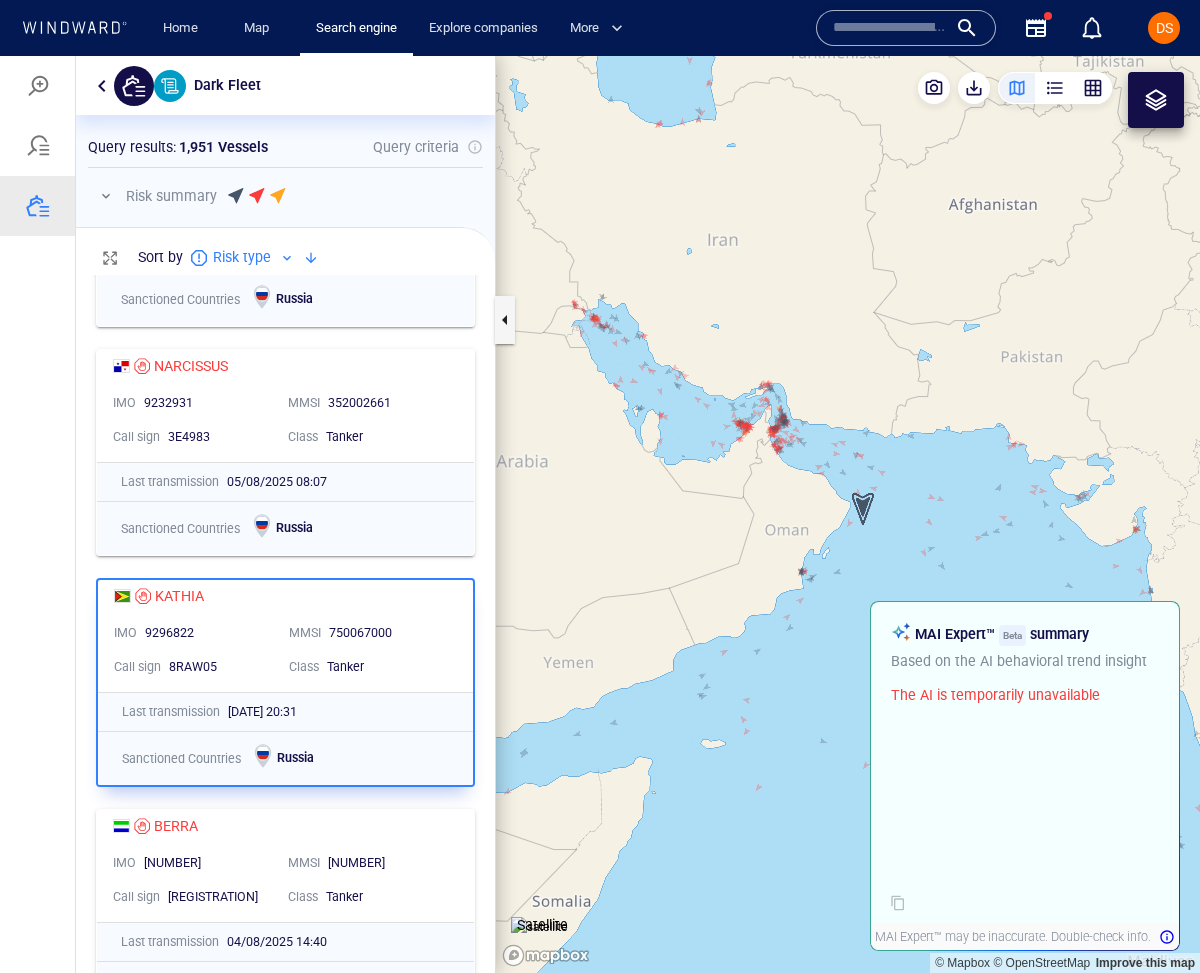 click on "9296822" at bounding box center [209, 633] 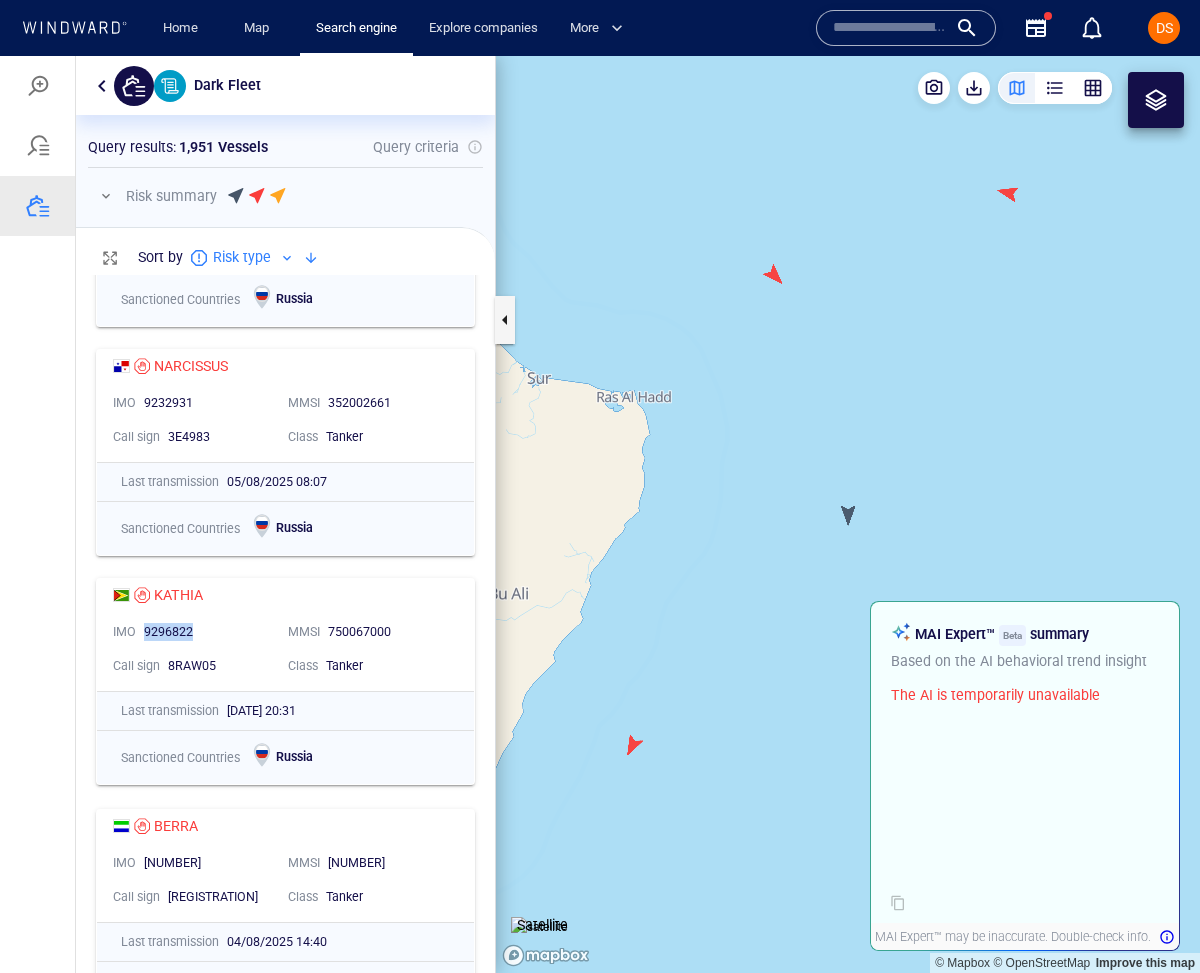 drag, startPoint x: 138, startPoint y: 633, endPoint x: 203, endPoint y: 635, distance: 65.03076 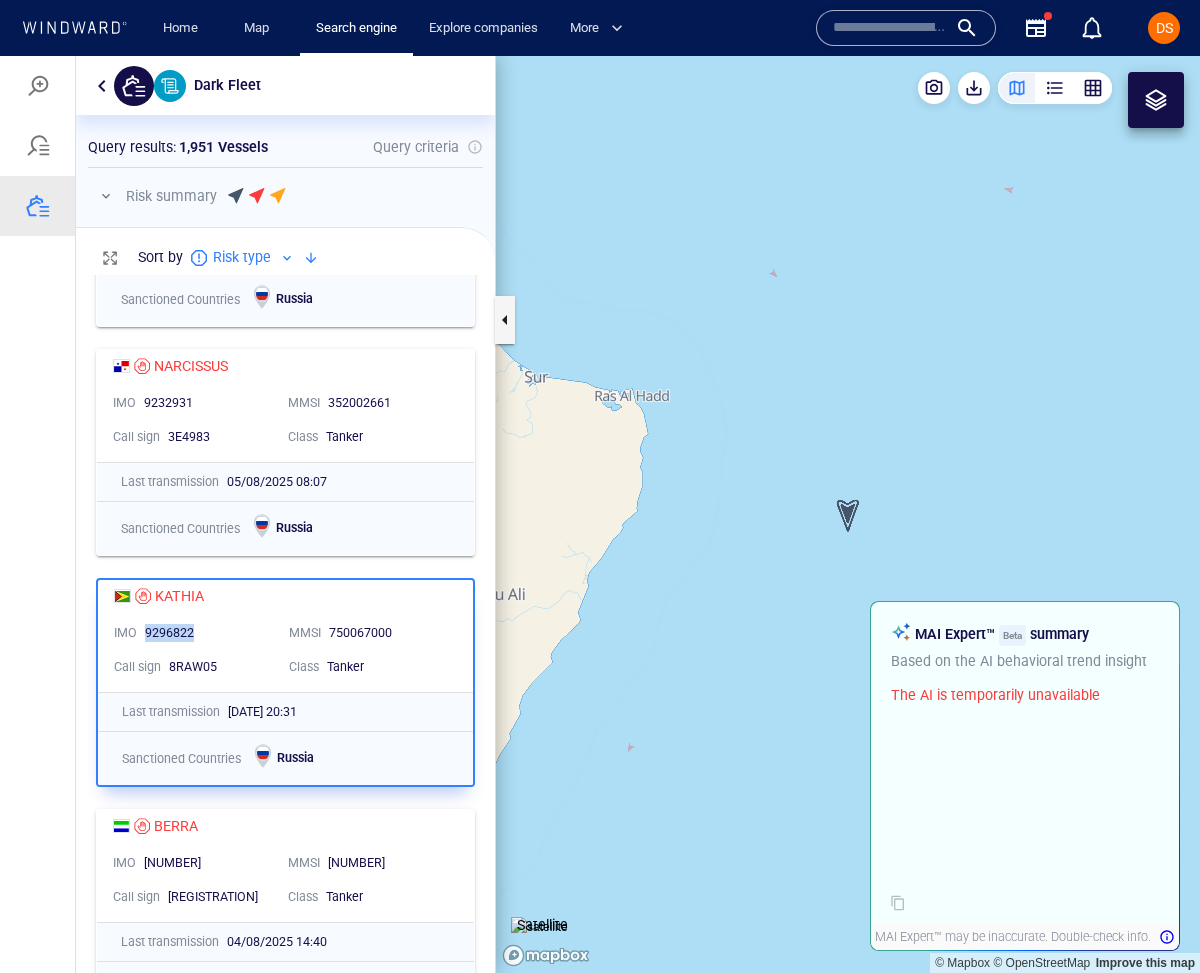 copy on "9296822" 